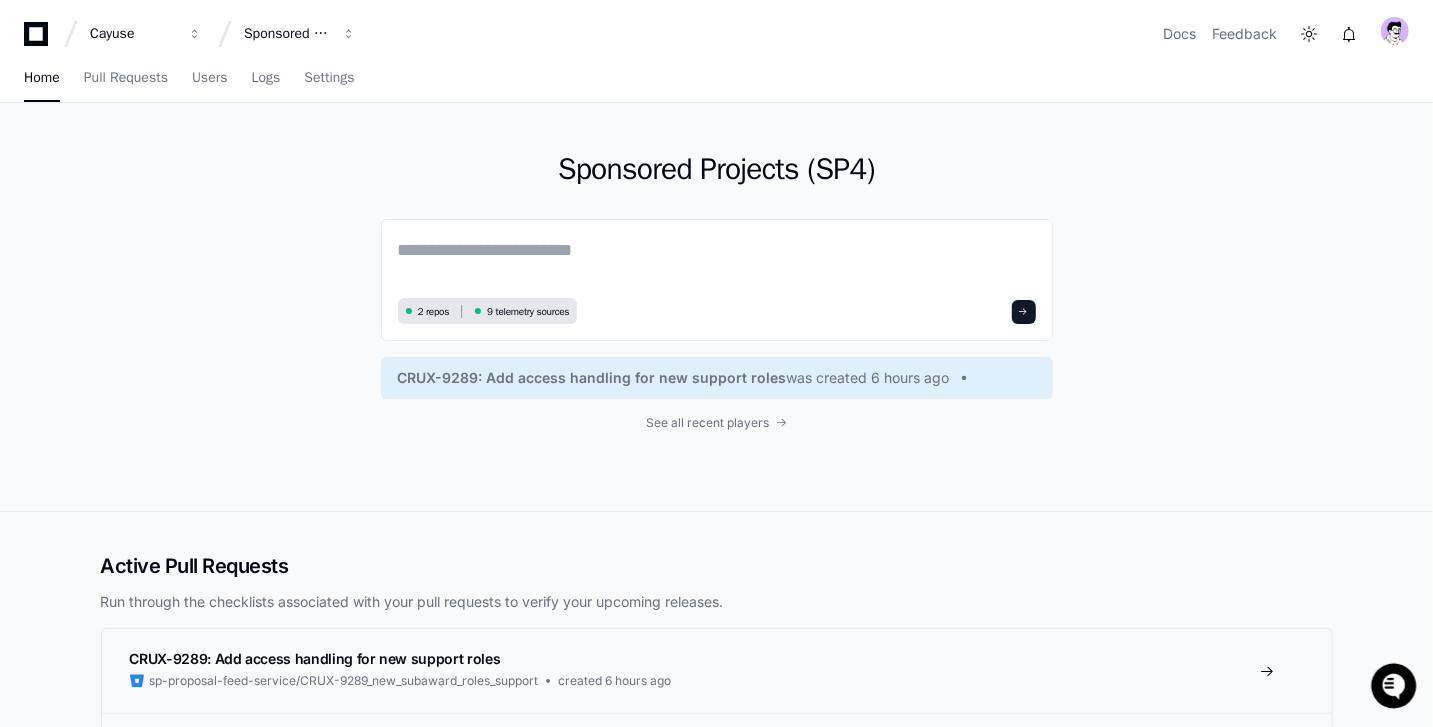 scroll, scrollTop: 0, scrollLeft: 0, axis: both 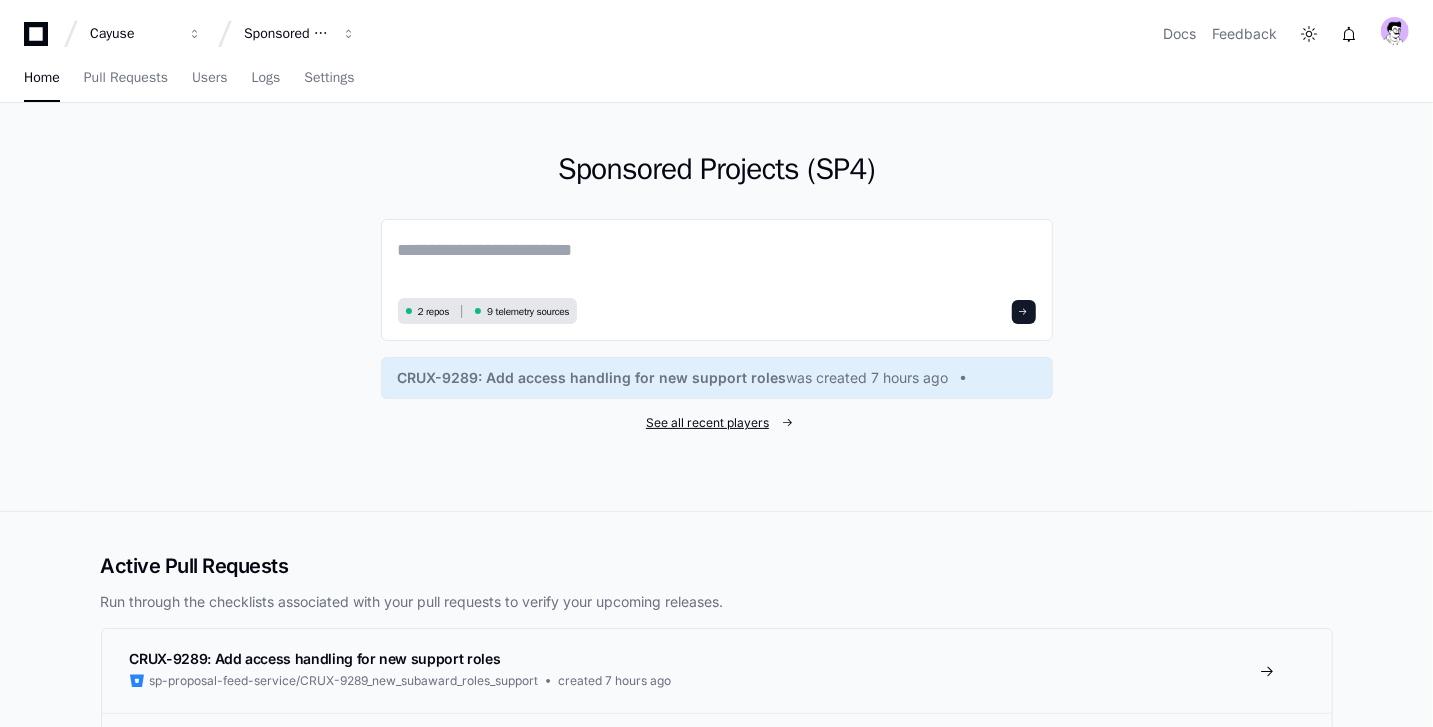 click on "See all recent players" 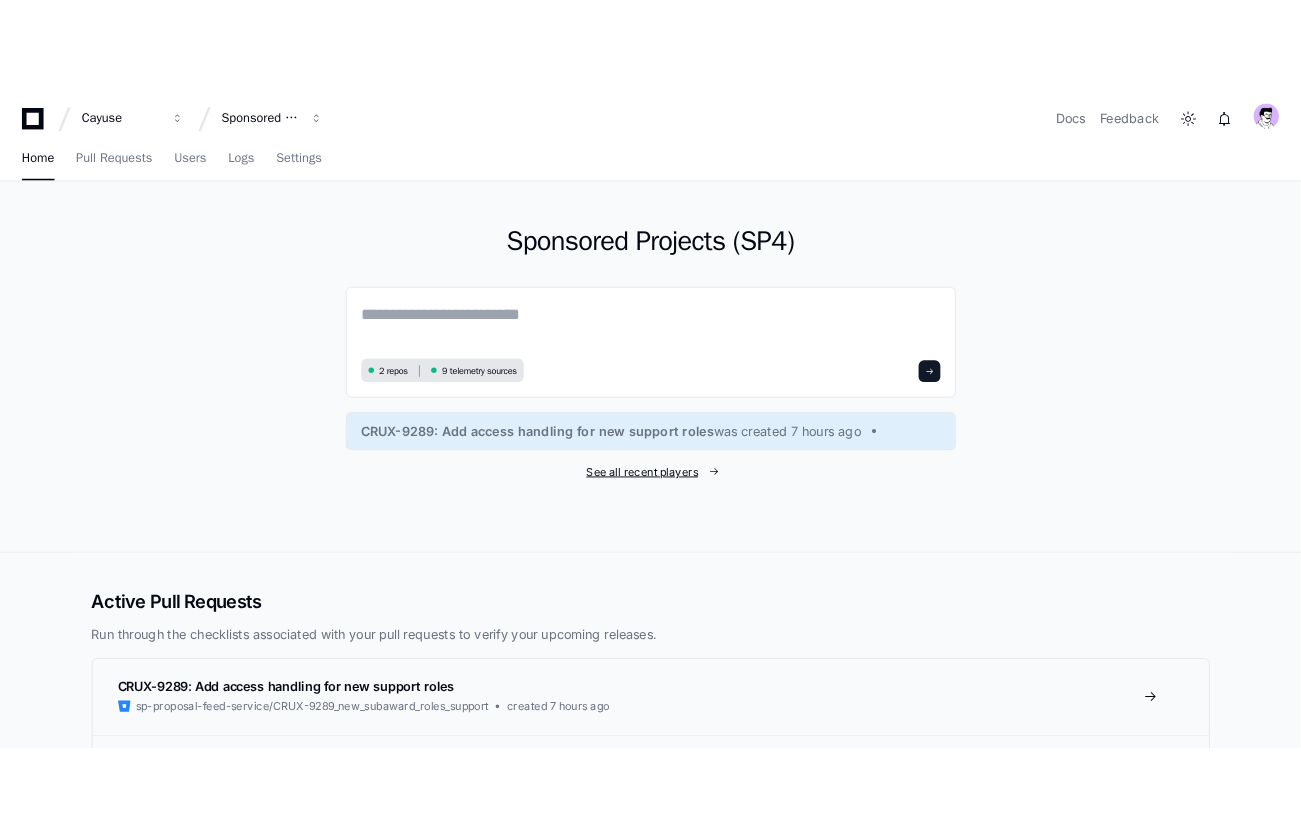 scroll, scrollTop: 0, scrollLeft: 0, axis: both 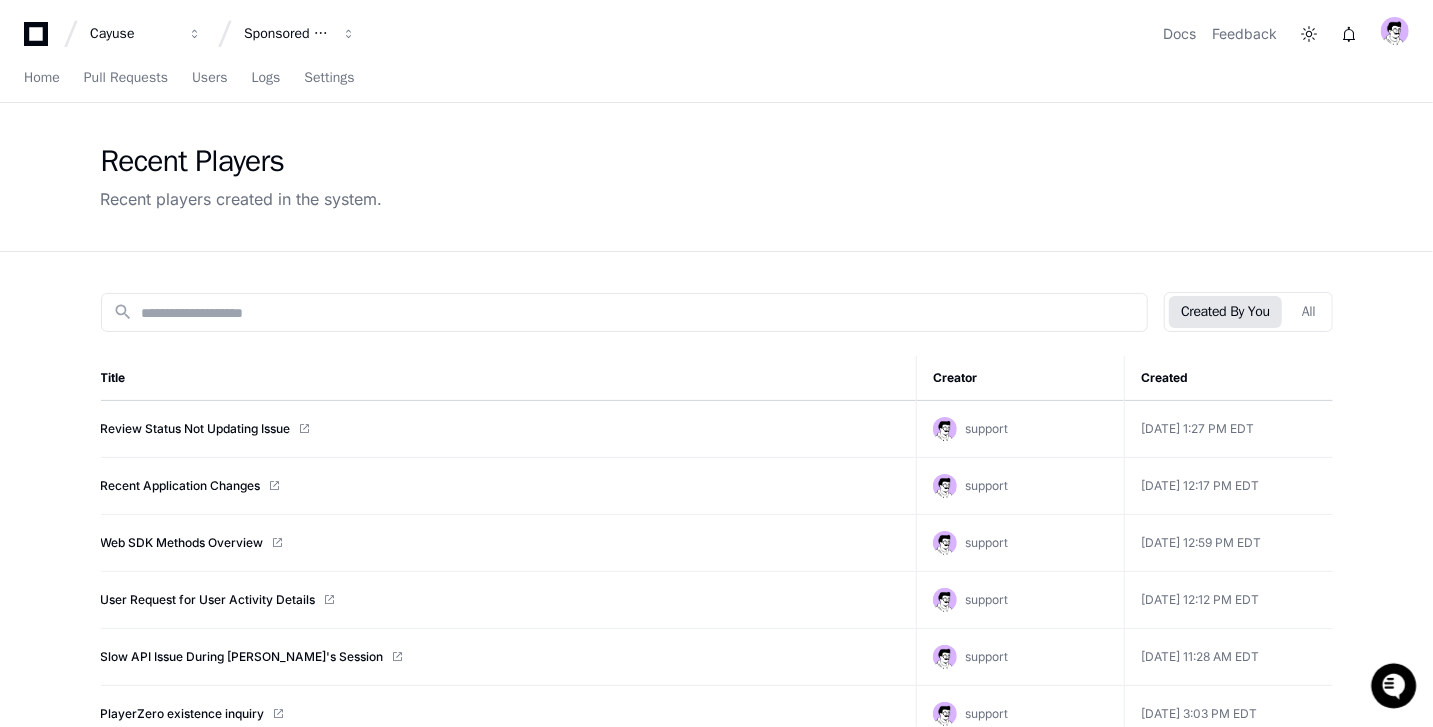click on "search  Created By You   All  Title Creator Created  Review Status Not Updating Issue  support  Jul 21 2025, 1:27 PM EDT   Recent Application Changes  support  Jun 17 2025, 12:17 PM EDT   Web SDK Methods Overview  support  Jun 13 2025, 12:59 PM EDT   User Request for User Activity Details  support  Jun 3 2025, 12:12 PM EDT   Slow API Issue During Marshallld's Session  support  May 29 2025, 11:28 AM EDT   PlayerZero existence inquiry  support  May 23 2025, 3:03 PM EDT   Release Changes on May 15, 2025  support  May 23 2025, 3:02 PM EDT   Release Changes on May 15, 2025  support  May 23 2025, 2:21 PM EDT   May 15, 2025 Release Issue  support  May 23 2025, 2:21 PM EDT   Release on May 15, 2025: PlayerZero Data Issue  support  May 23 2025, 2:20 PM EDT   Changes on May 15, 2025  support  May 23 2025, 2:17 PM EDT   Changes on May 15, 2025  support  May 23 2025, 2:14 PM EDT   May 15th Deployment Details  support  May 23 2025, 2:10 PM EDT   PlayerZero code snippets  support  May 23 2025, 2:07 PM EDT  support support" 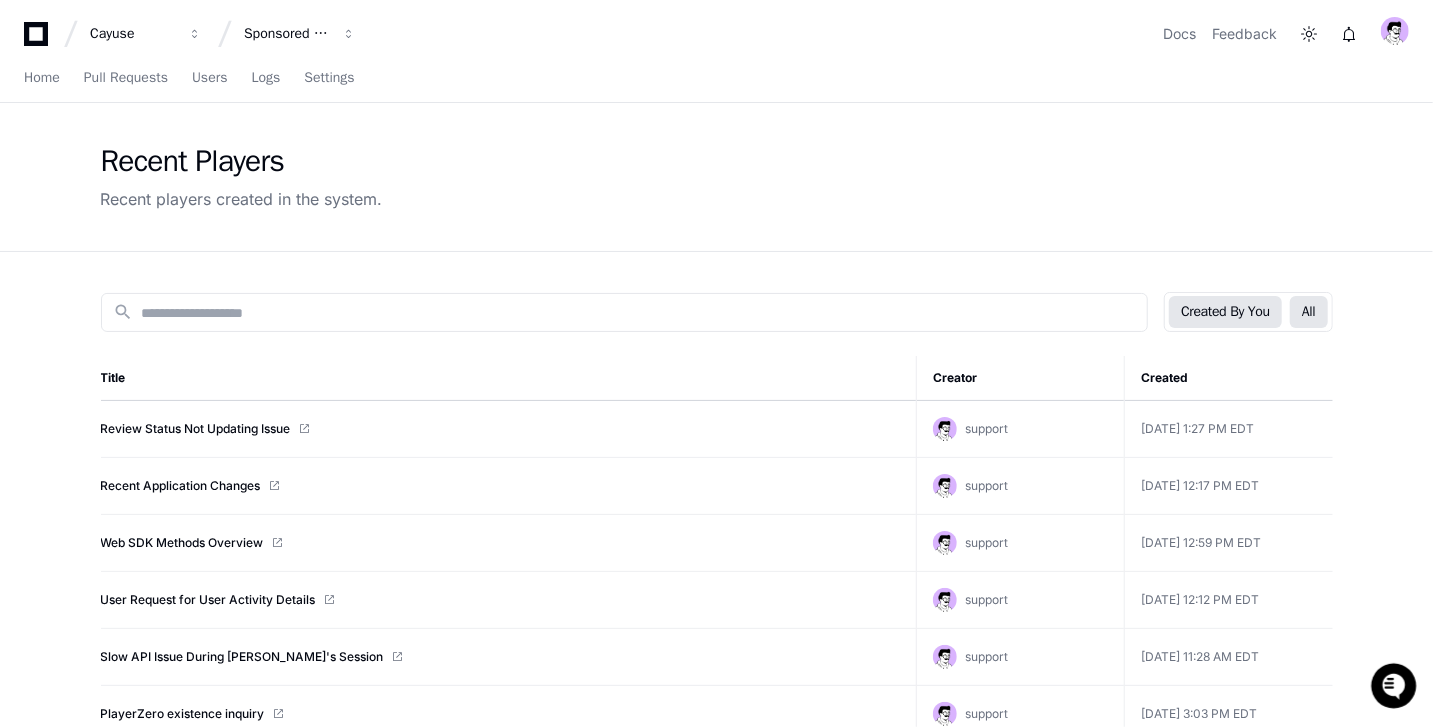 click on "All" 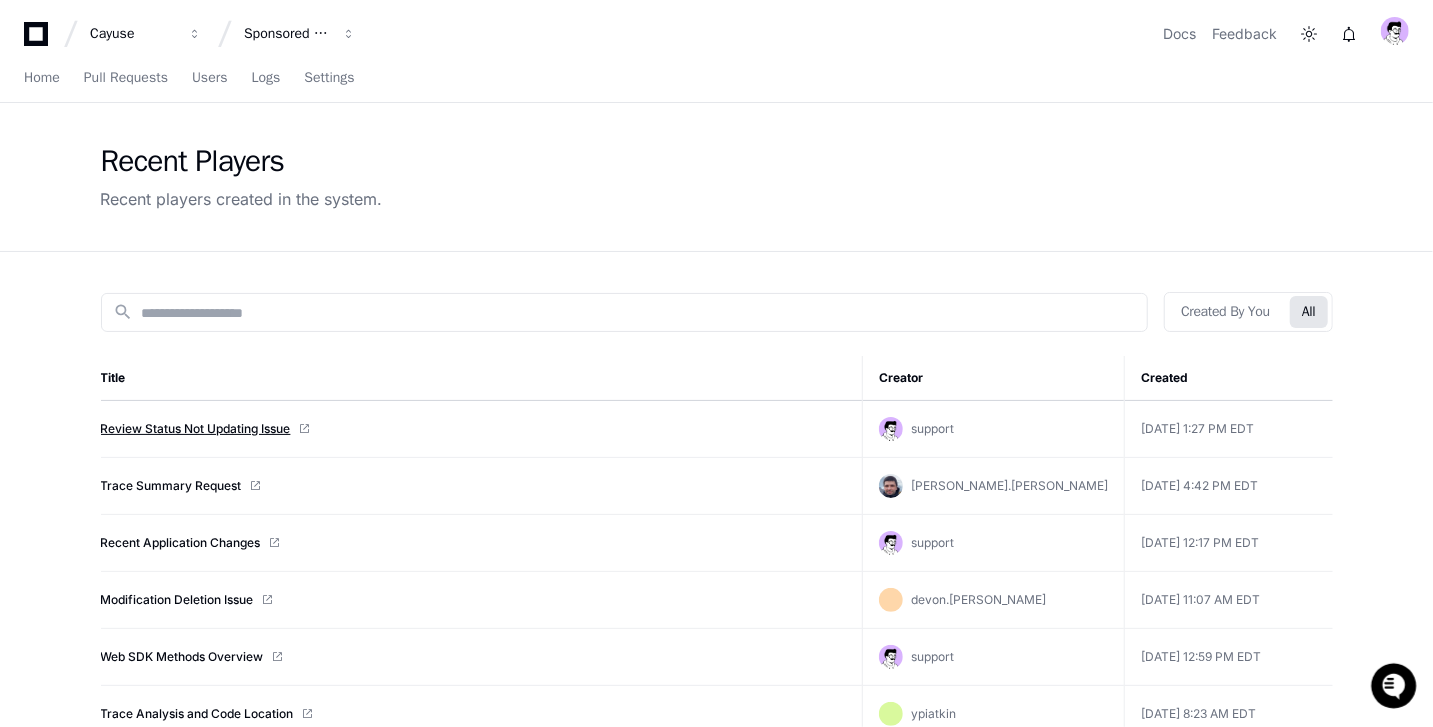 click on "Review Status Not Updating Issue" 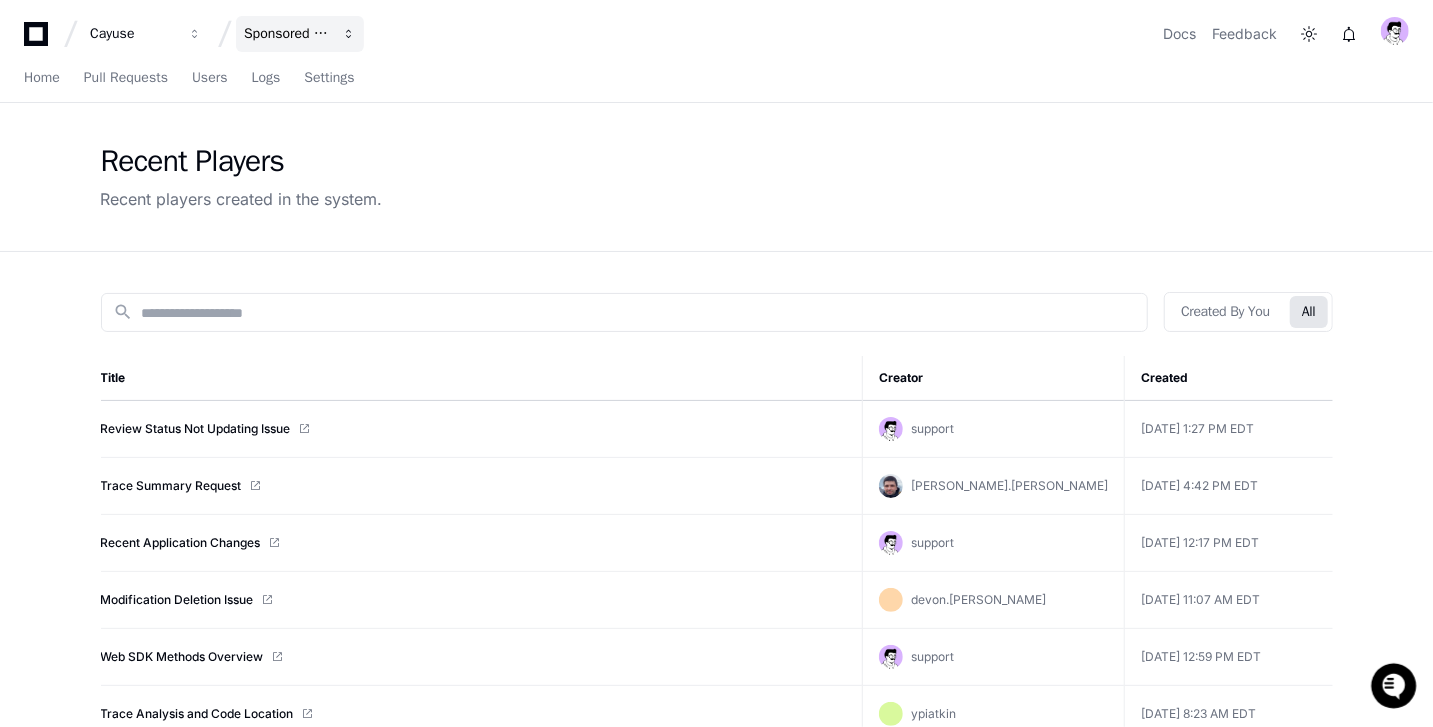 click on "Sponsored Projects (SP4)" at bounding box center (300, 34) 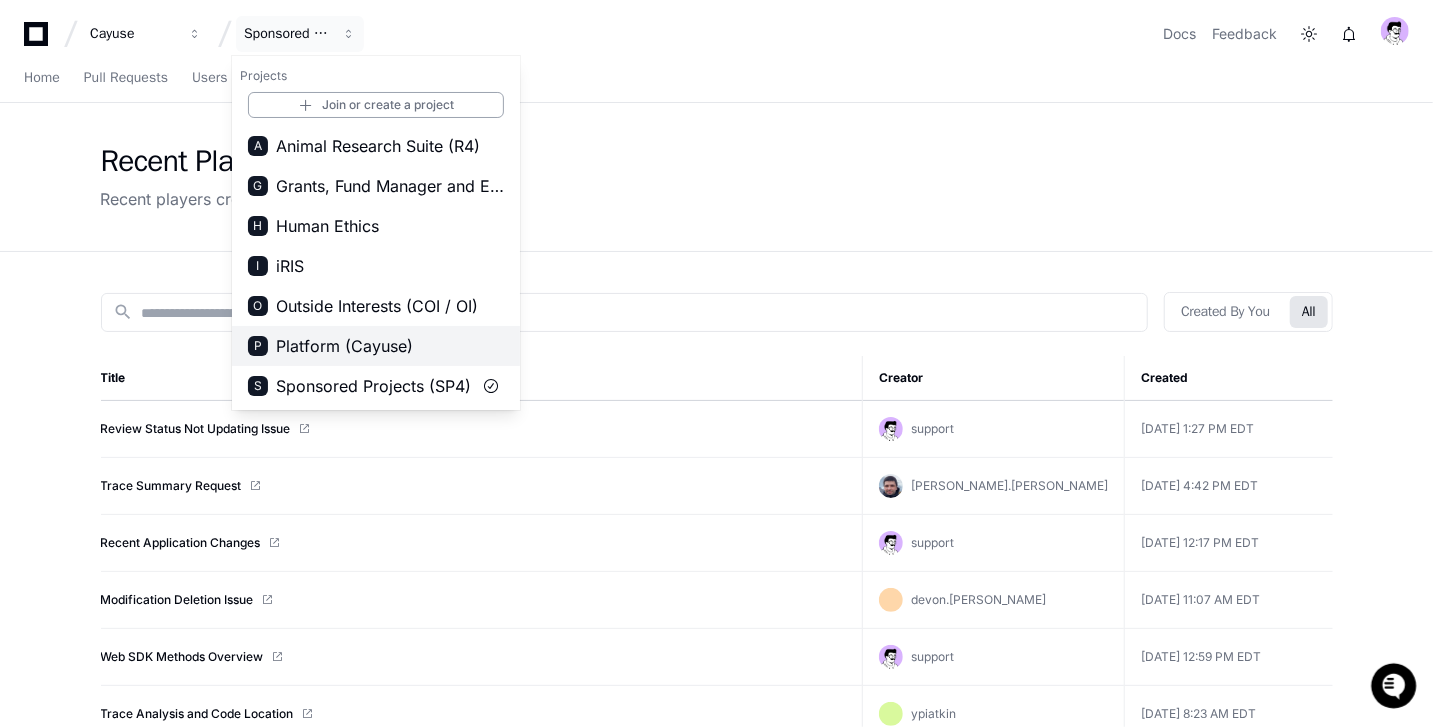 click on "Platform (Cayuse)" at bounding box center [344, 346] 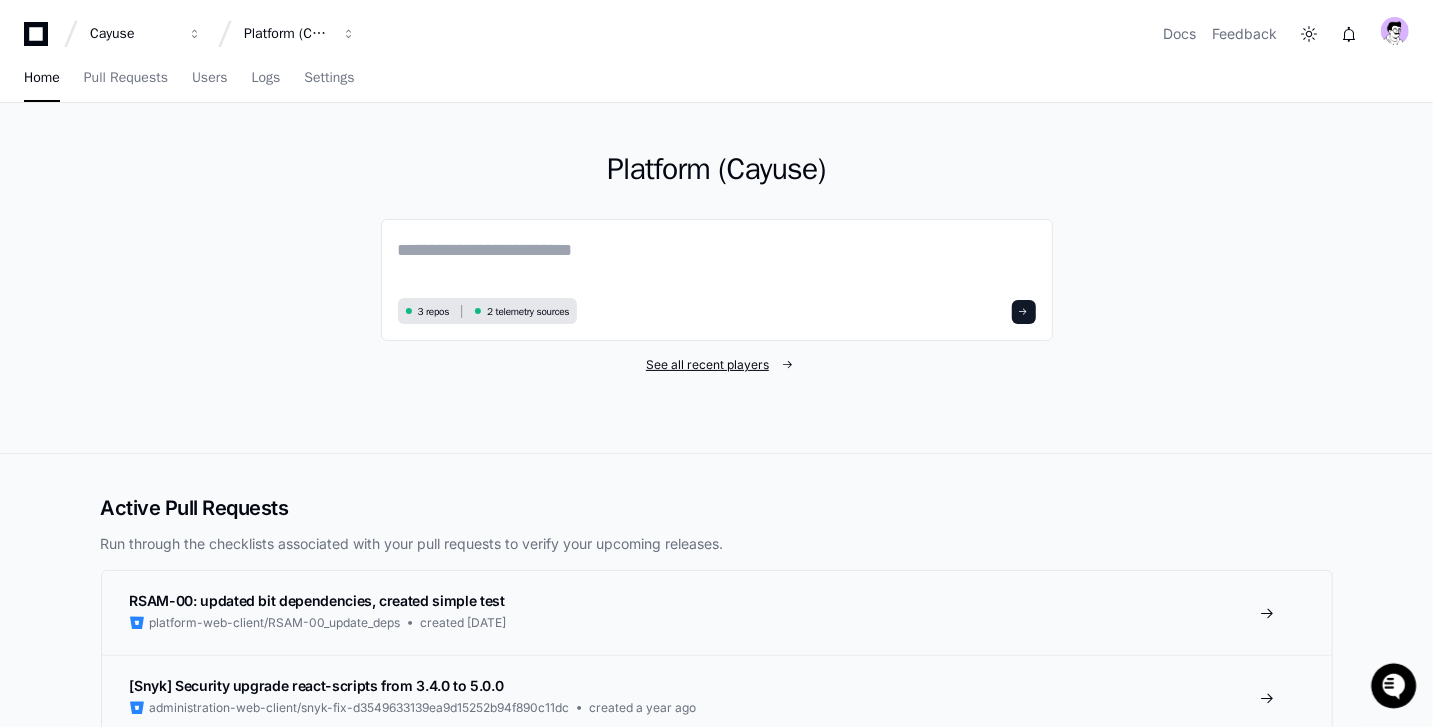 click on "See all recent players" 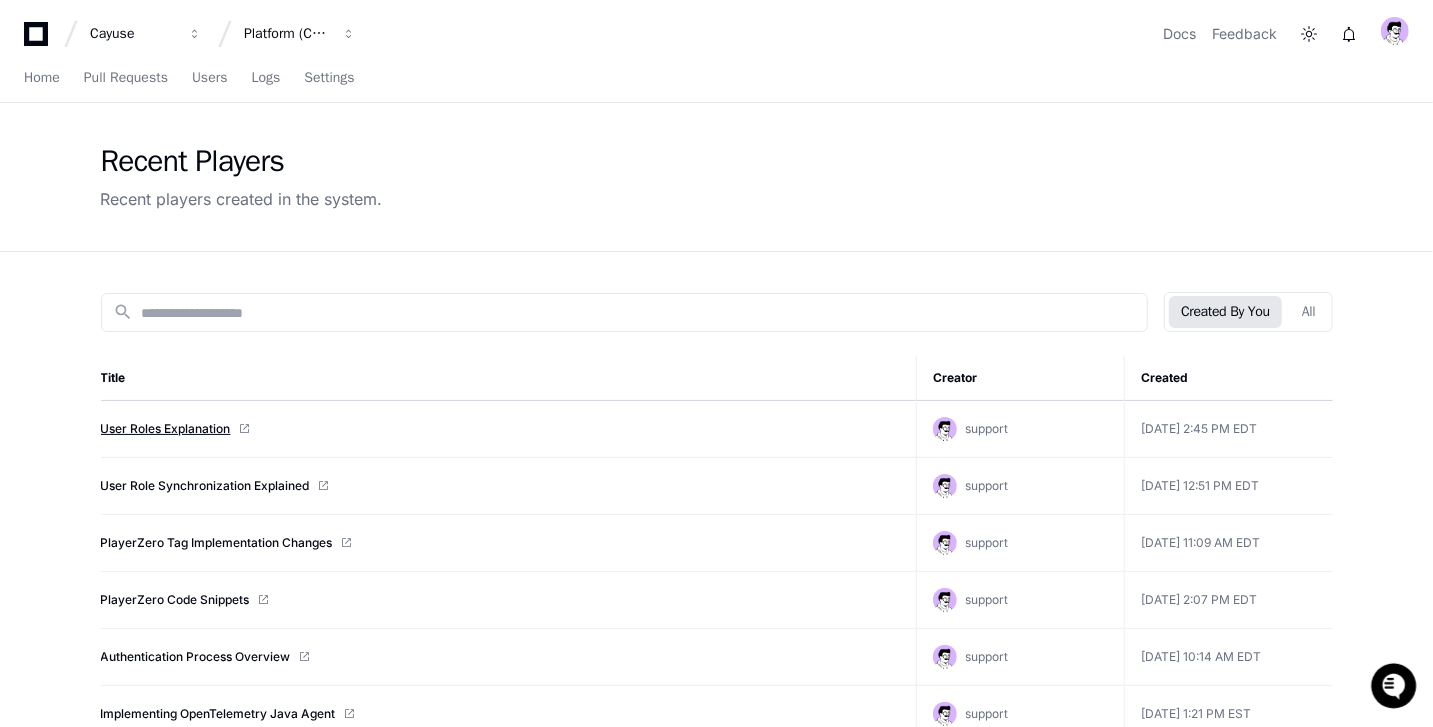 click on "User Roles Explanation" 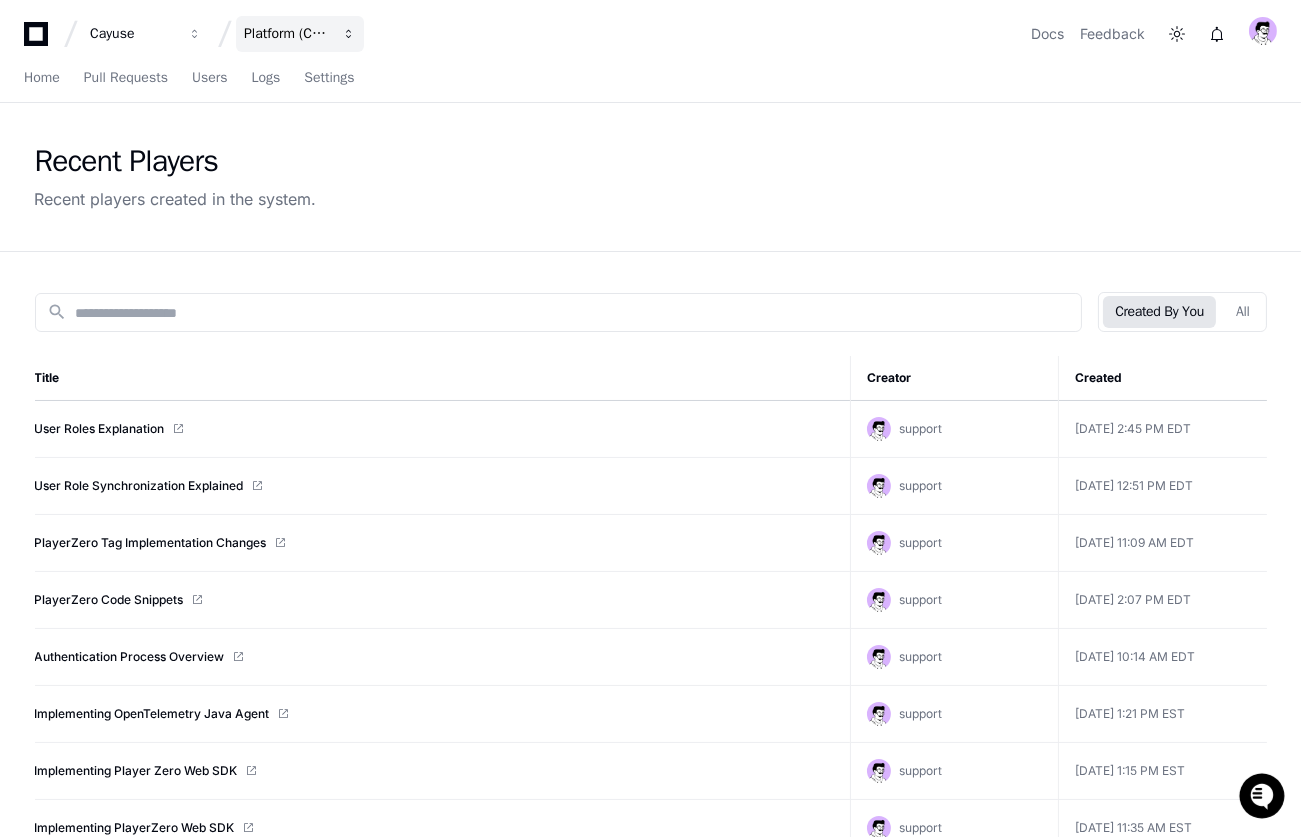 click on "Platform (Cayuse)" at bounding box center (133, 34) 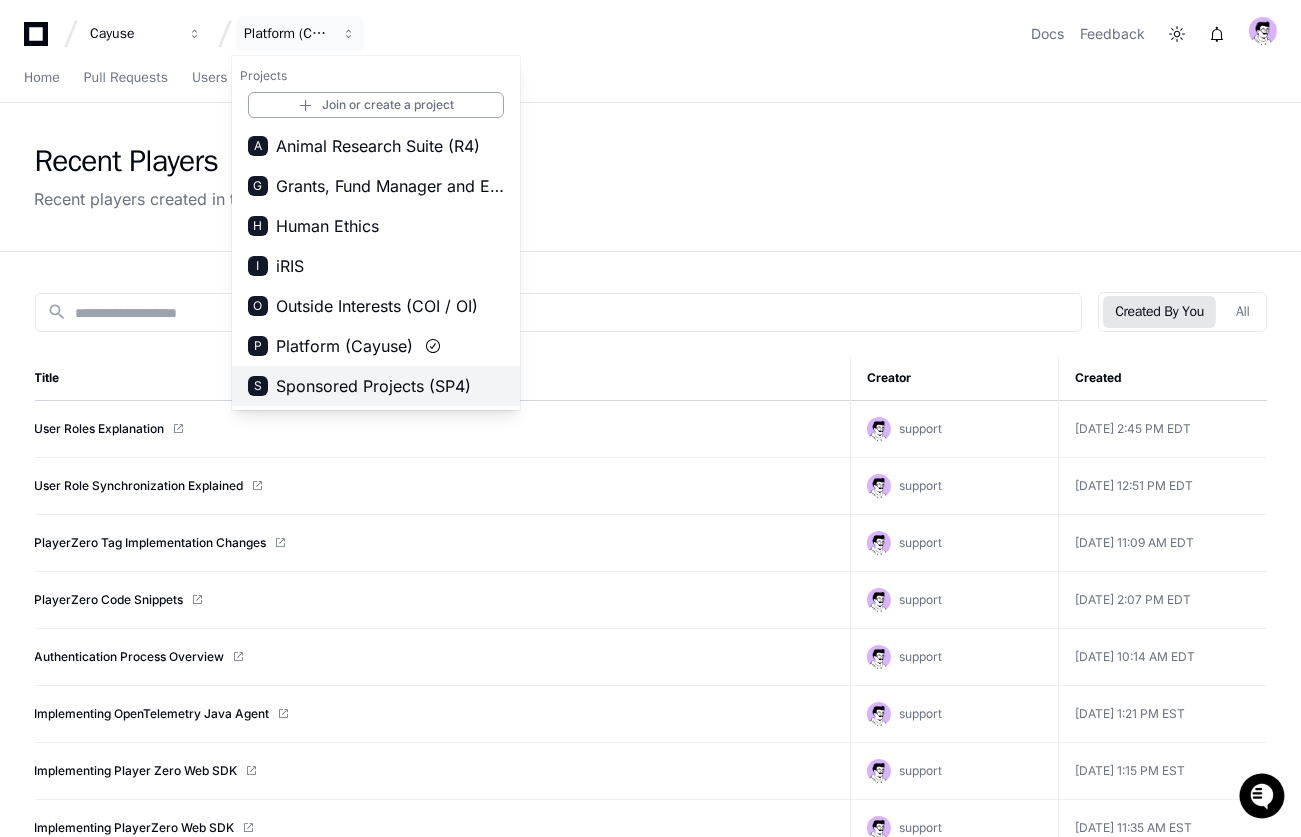 click on "Sponsored Projects (SP4)" at bounding box center (373, 386) 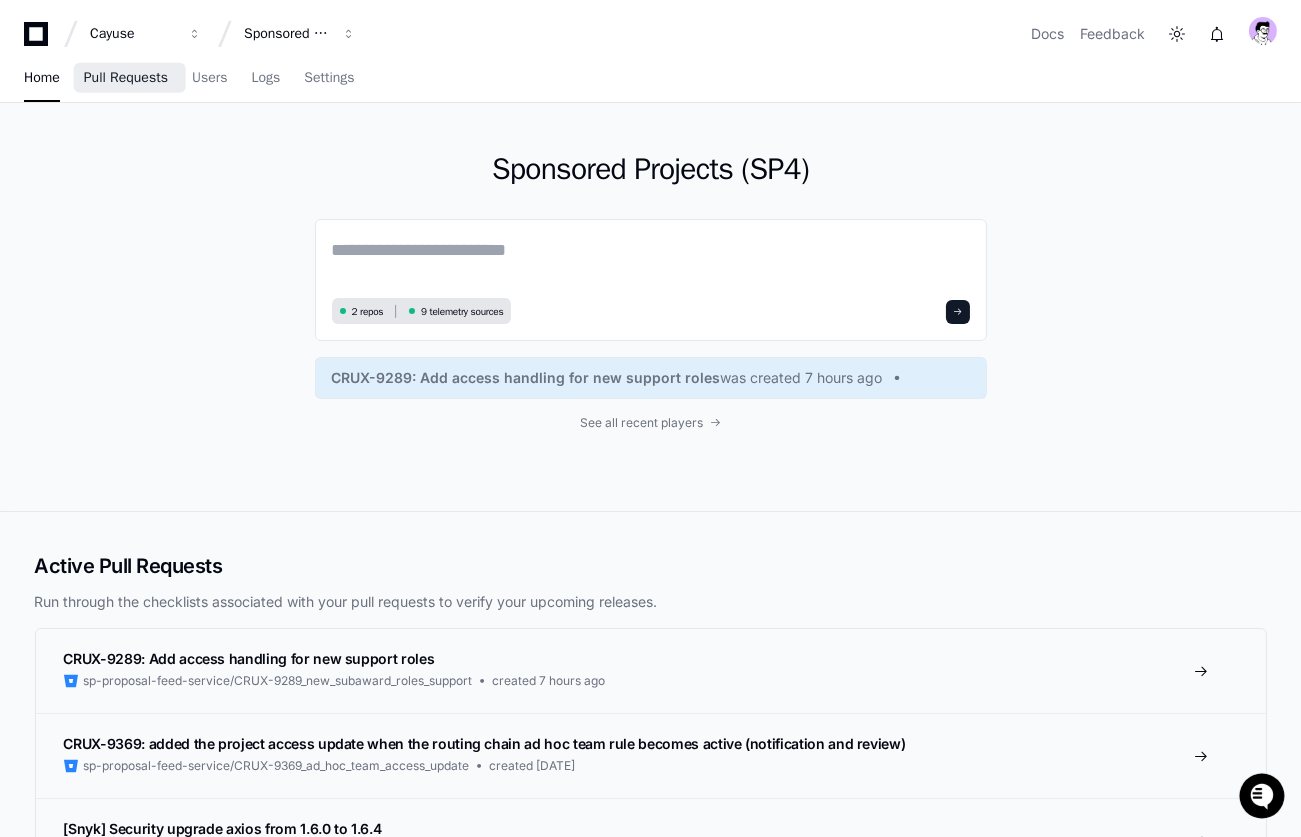 click on "Pull Requests" at bounding box center [126, 78] 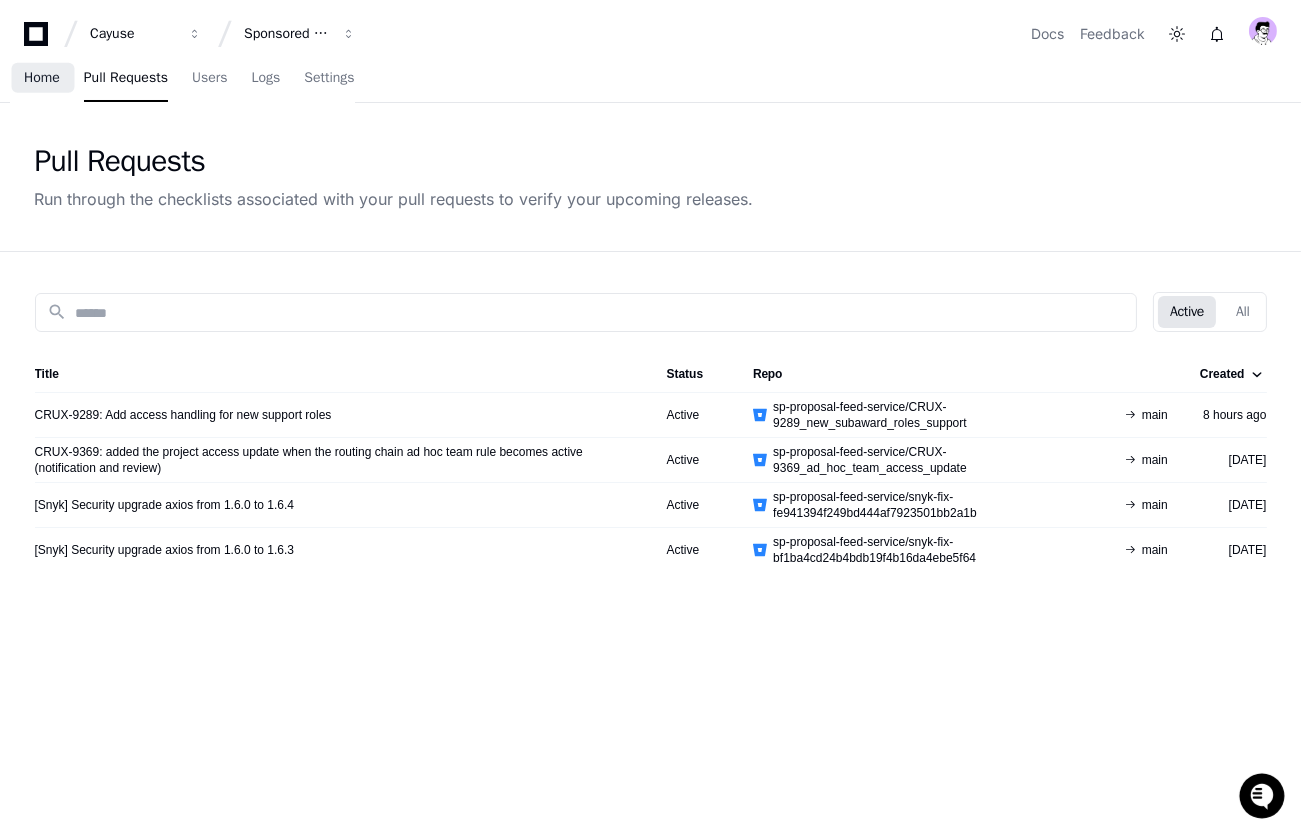 click on "Home" at bounding box center (42, 78) 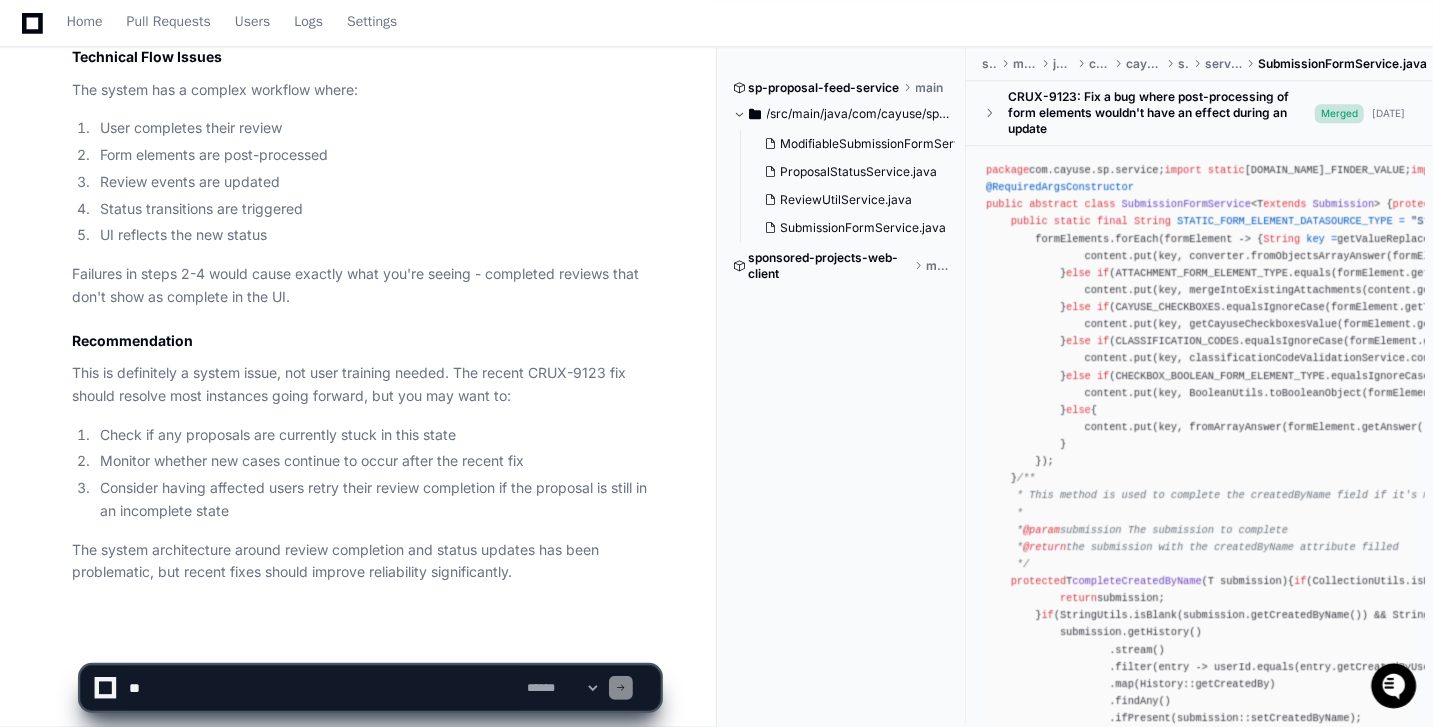 scroll, scrollTop: 3011, scrollLeft: 0, axis: vertical 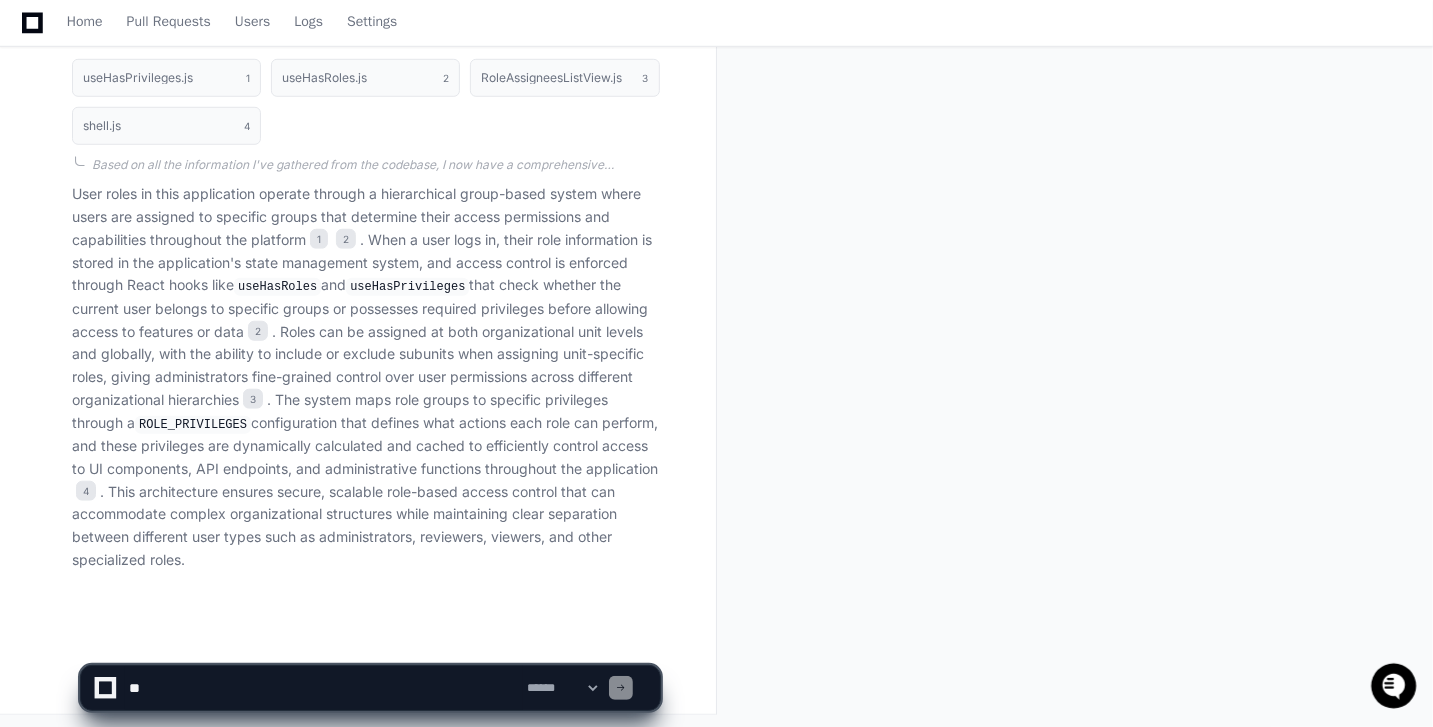 click 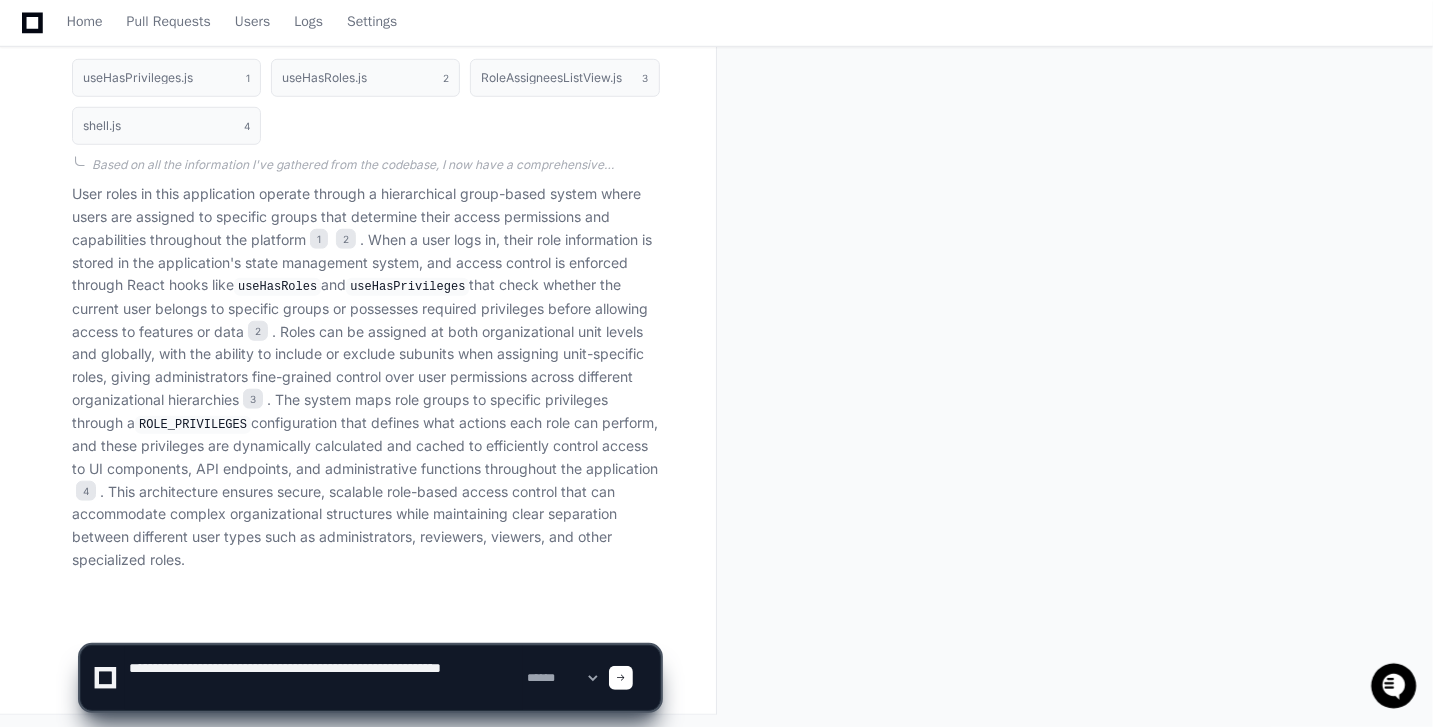 type on "**********" 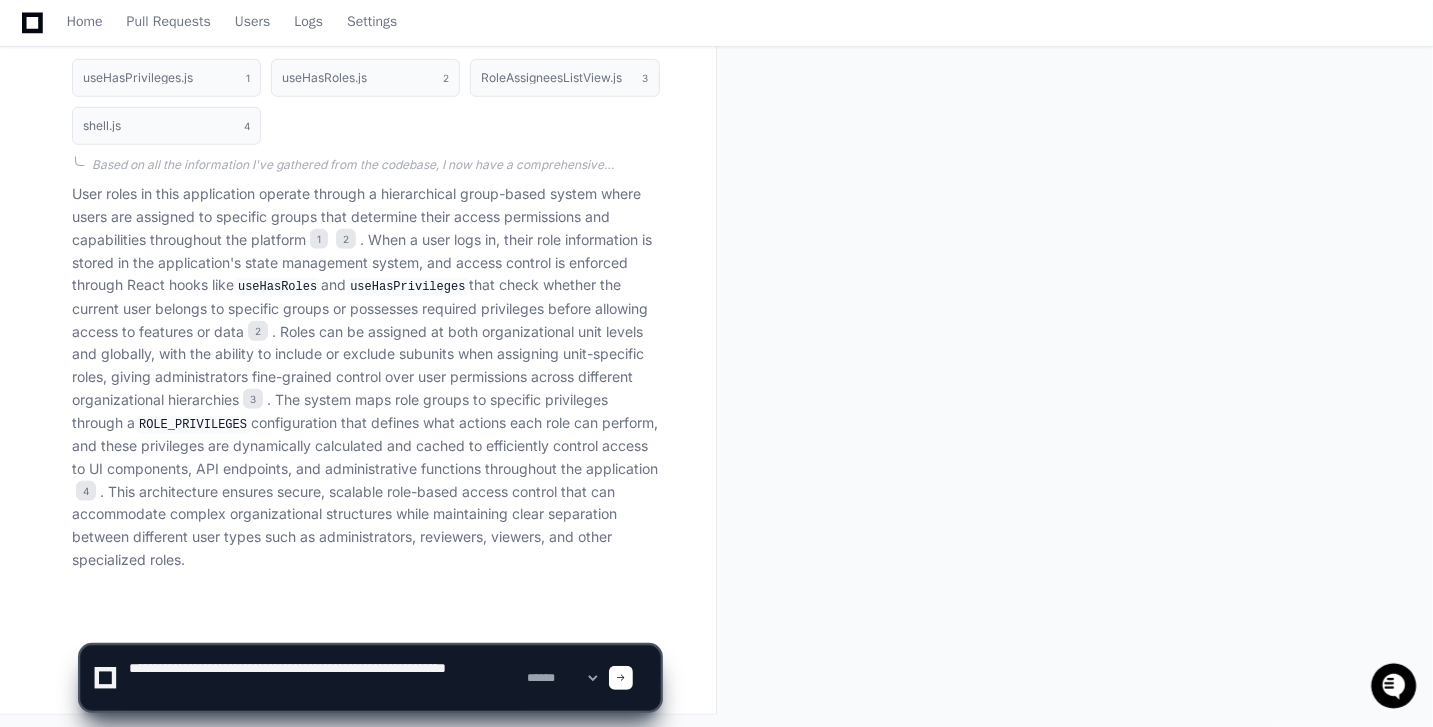 type 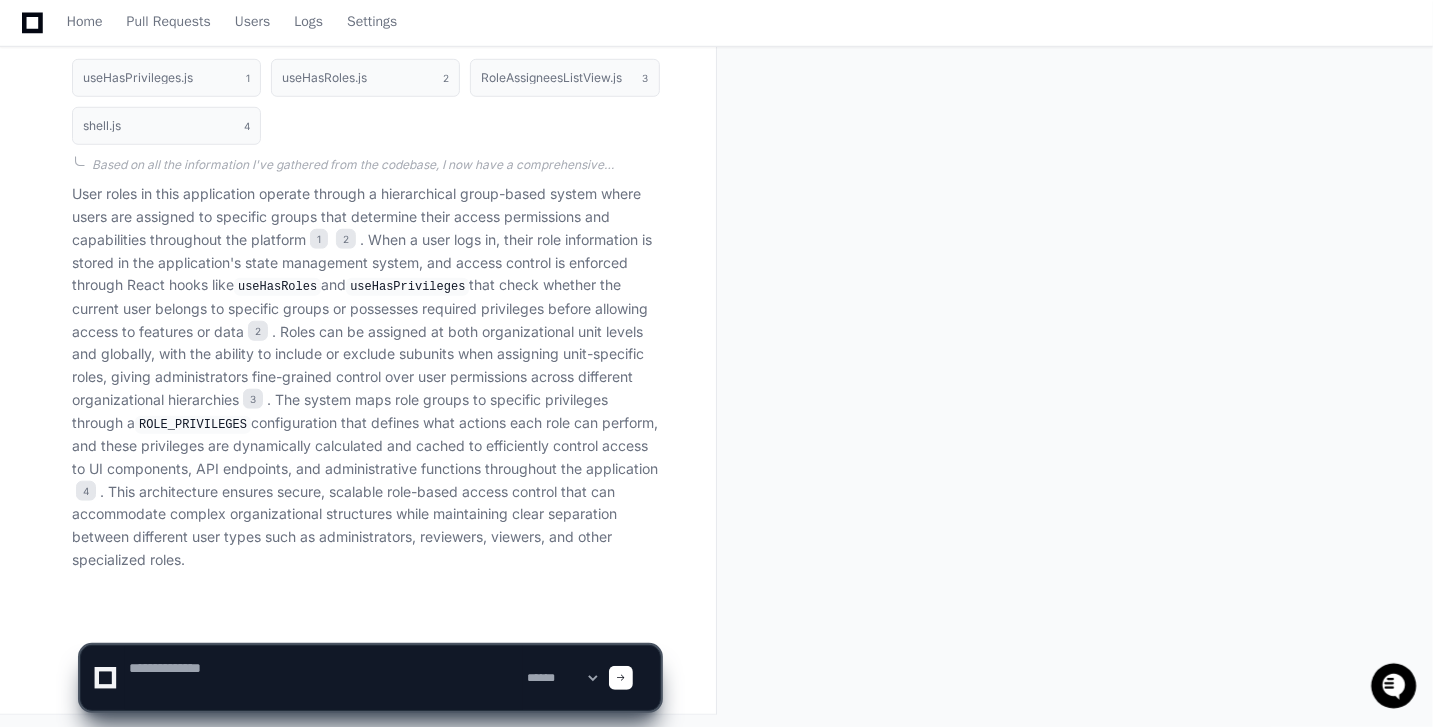 scroll, scrollTop: 0, scrollLeft: 0, axis: both 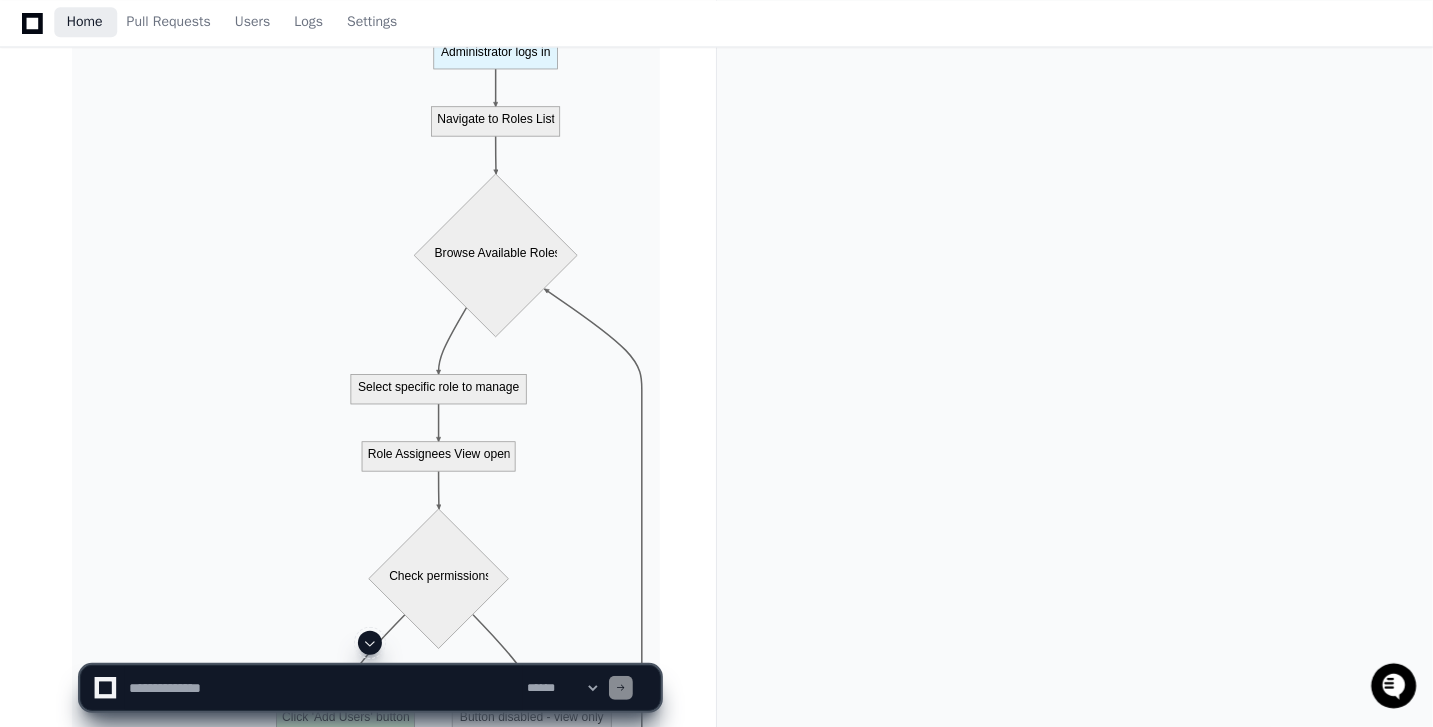 click on "Home" at bounding box center (85, 23) 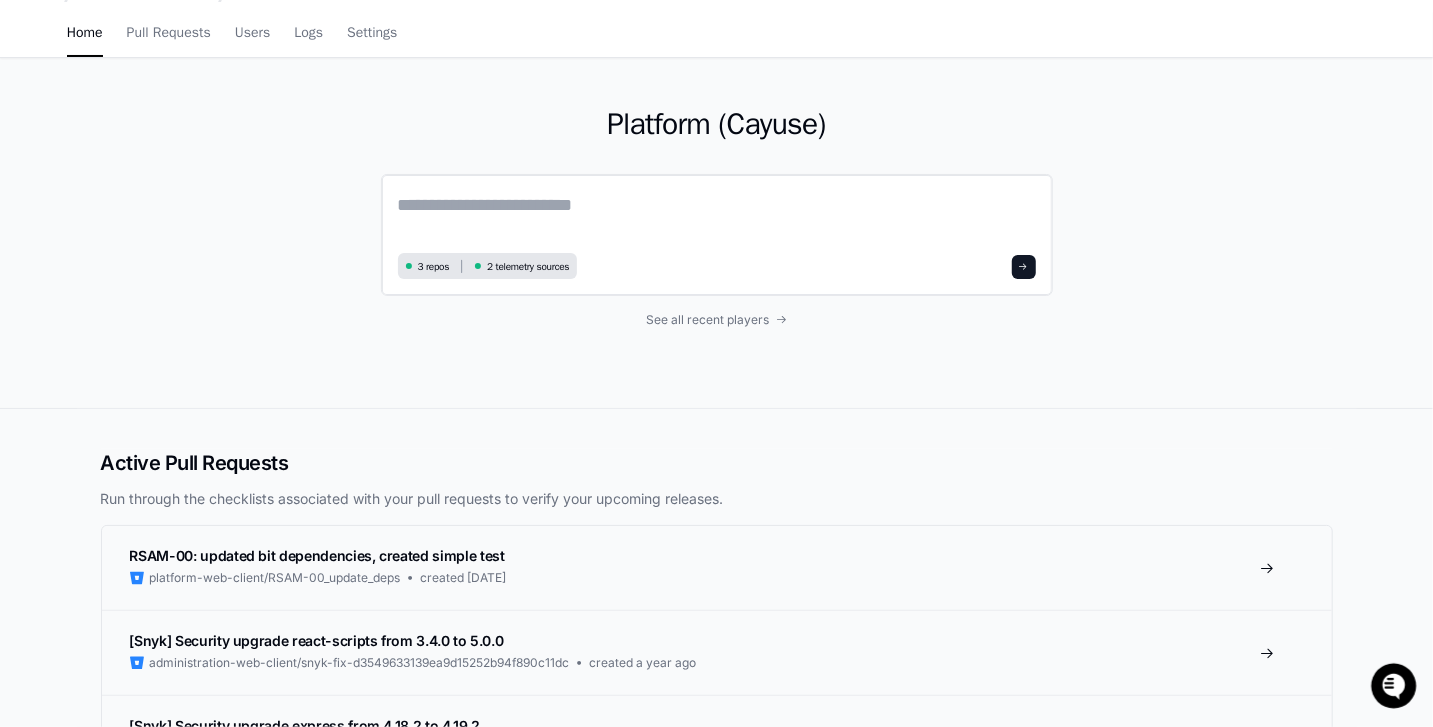 scroll, scrollTop: 0, scrollLeft: 0, axis: both 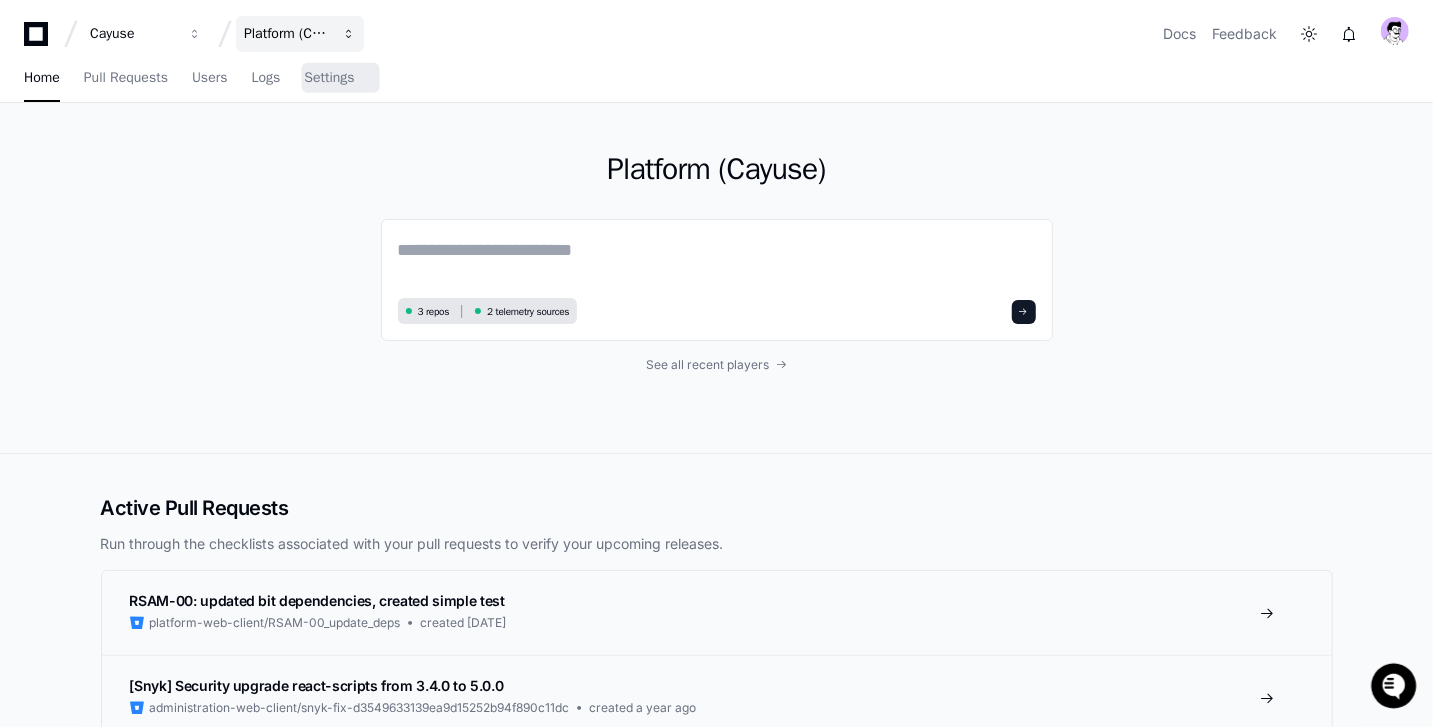 click on "Platform (Cayuse)" at bounding box center (300, 34) 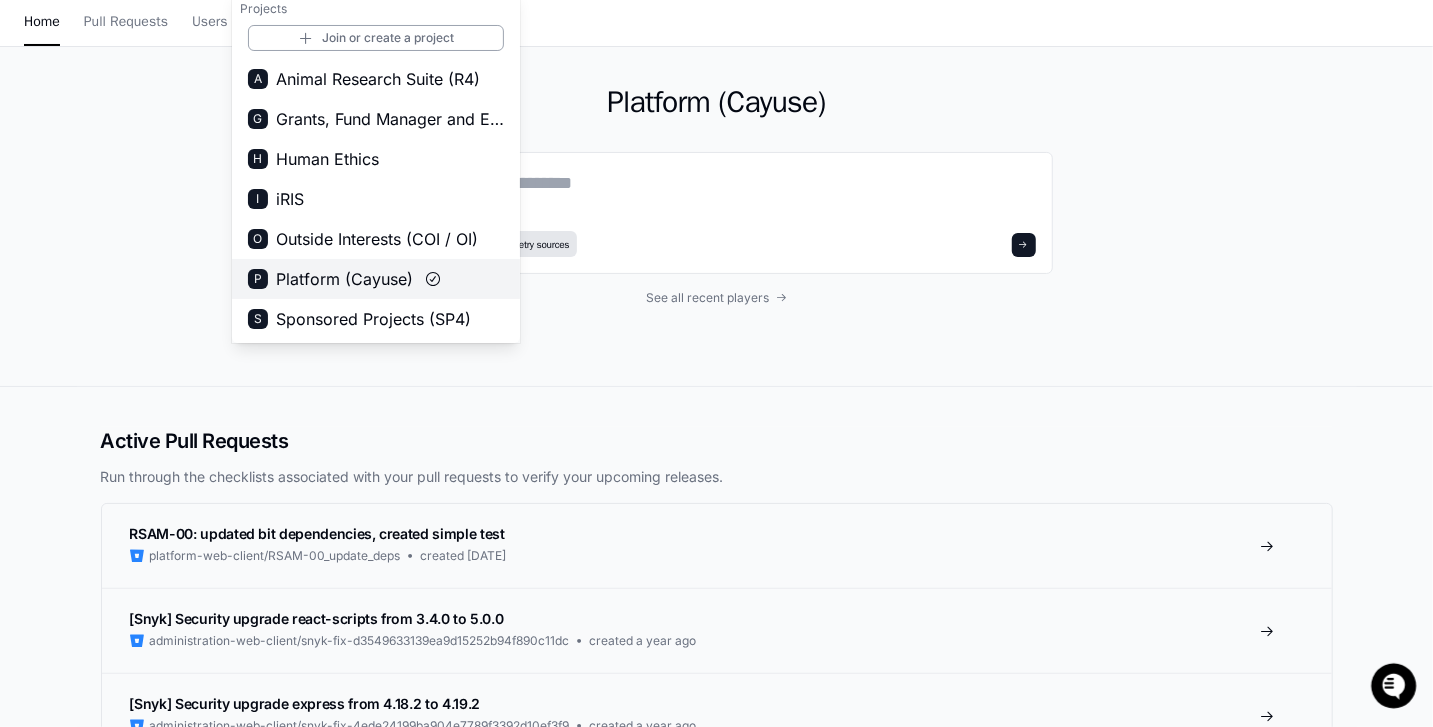 scroll, scrollTop: 0, scrollLeft: 0, axis: both 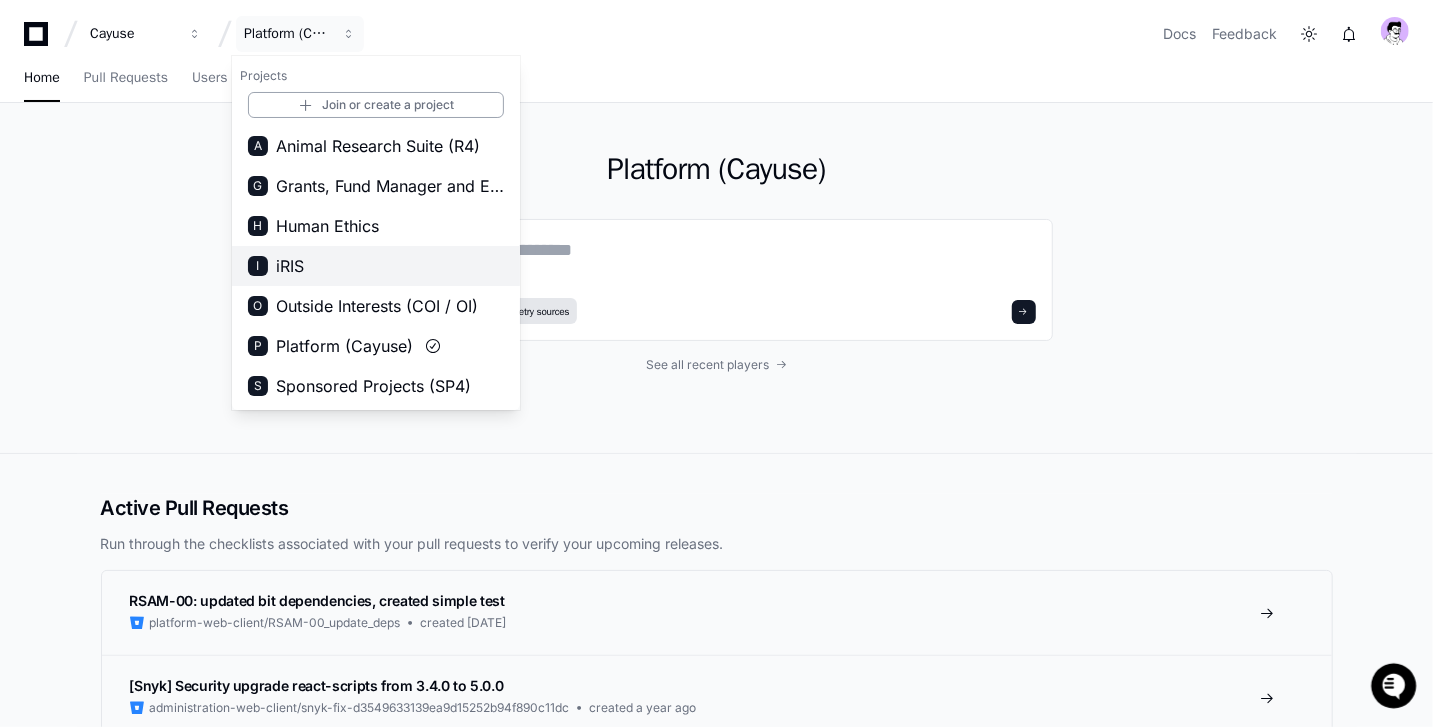 click on "I  iRIS" at bounding box center (376, 266) 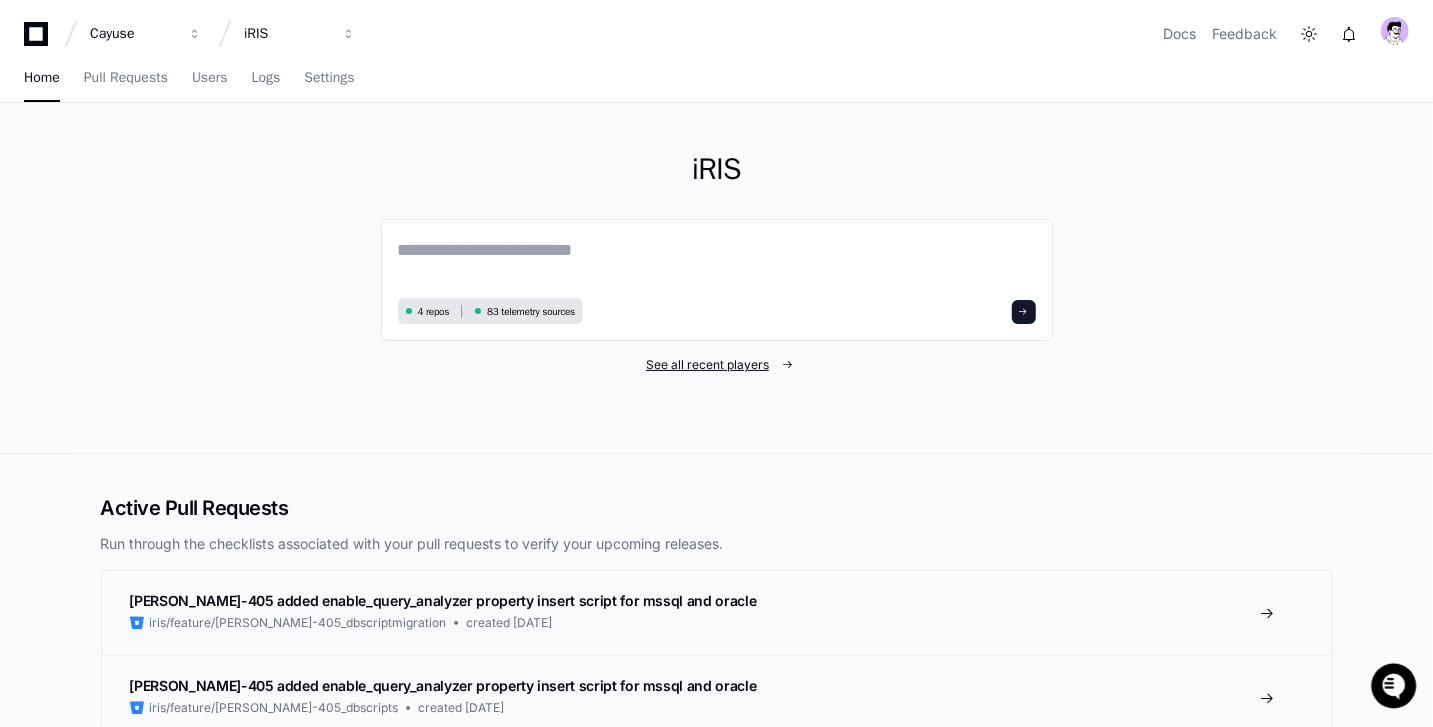 click on "See all recent players" 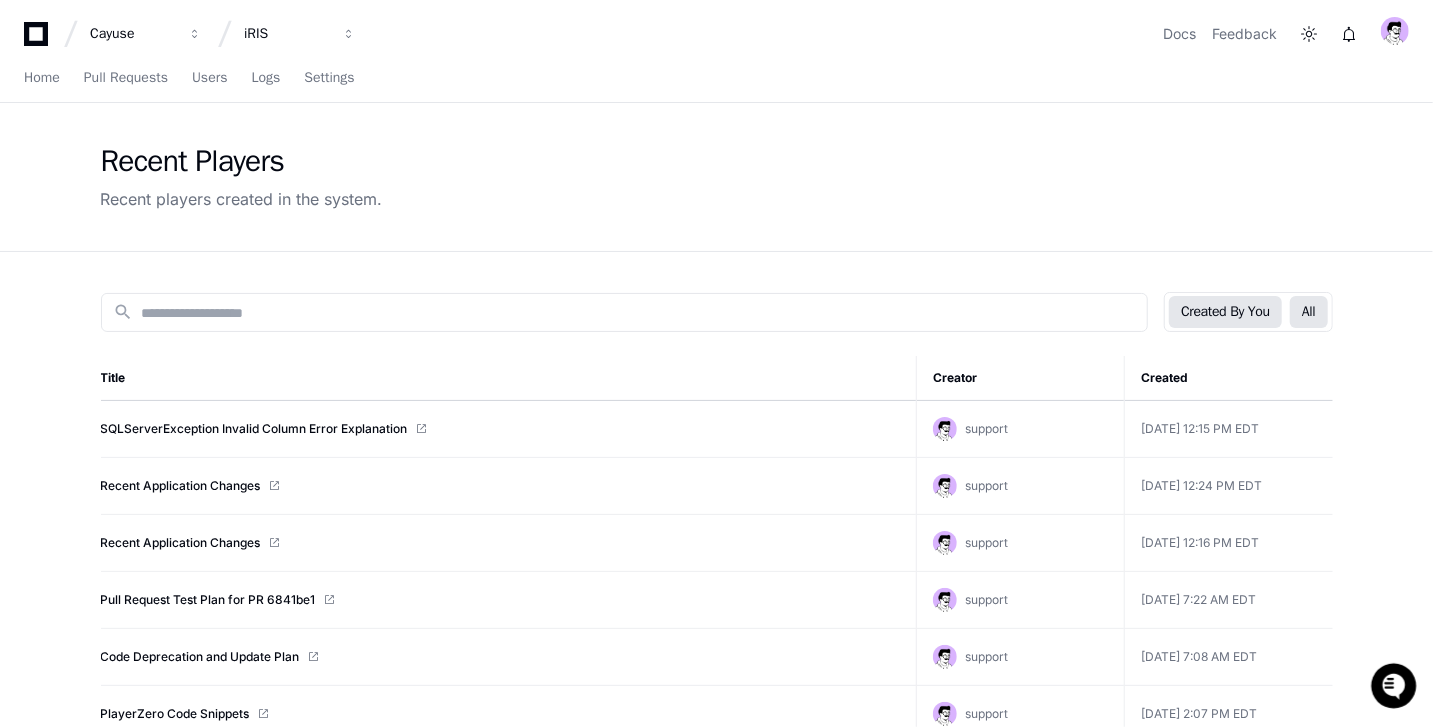 click on "All" 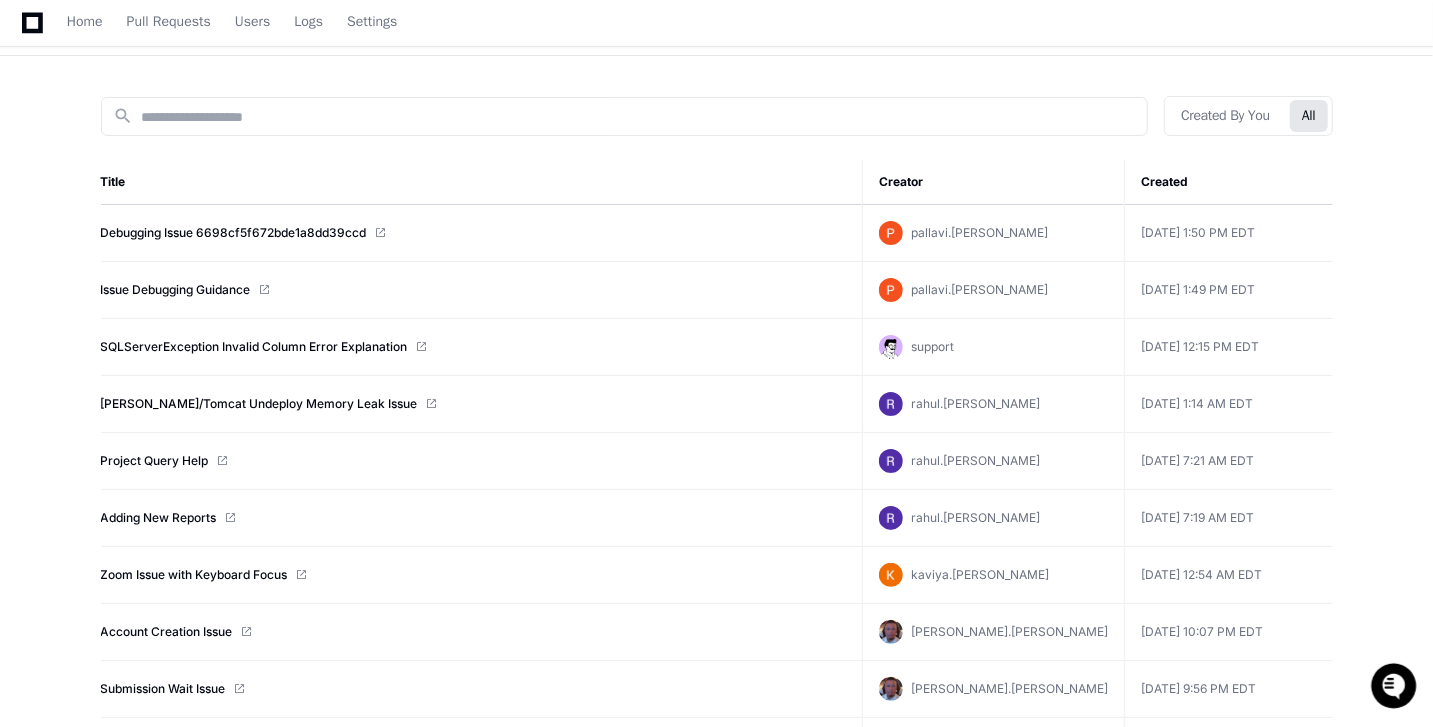 scroll, scrollTop: 197, scrollLeft: 0, axis: vertical 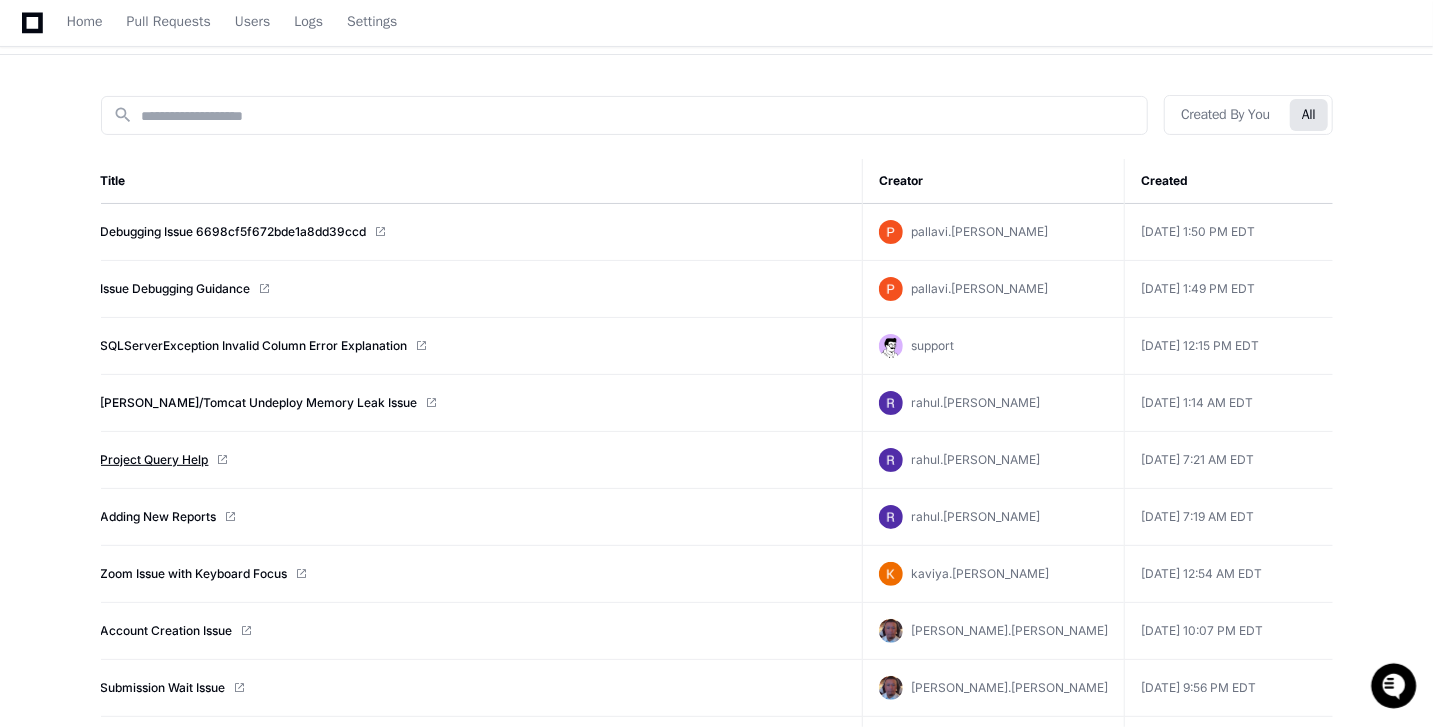 click on "Project Query Help" 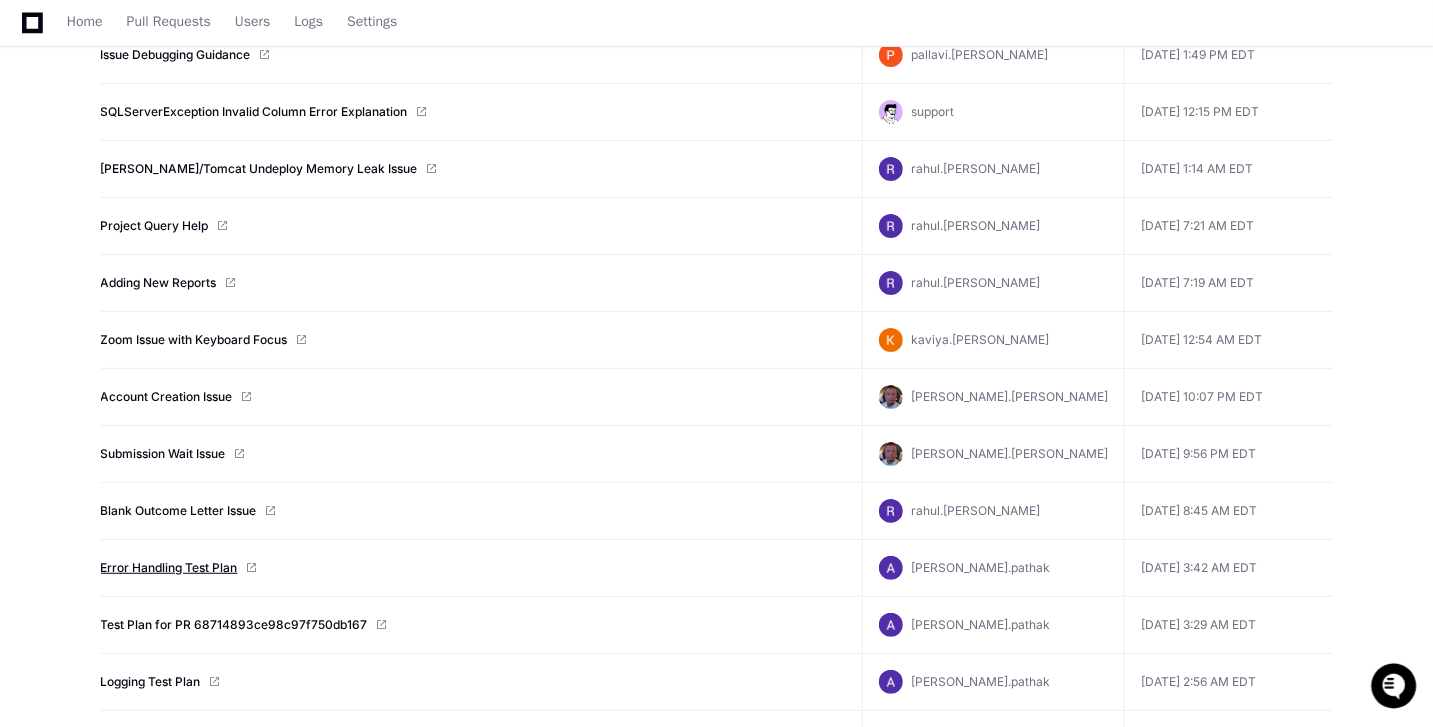scroll, scrollTop: 434, scrollLeft: 0, axis: vertical 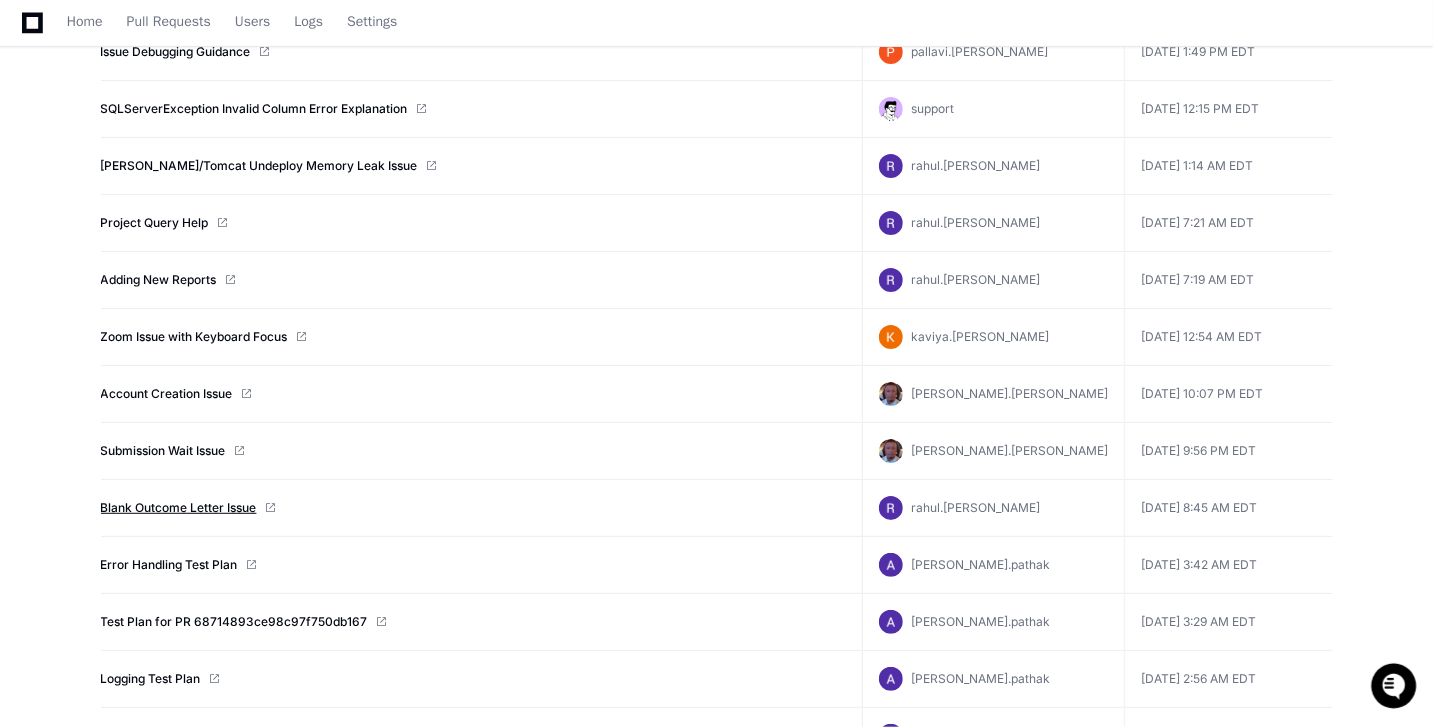 click on "Blank Outcome Letter Issue" 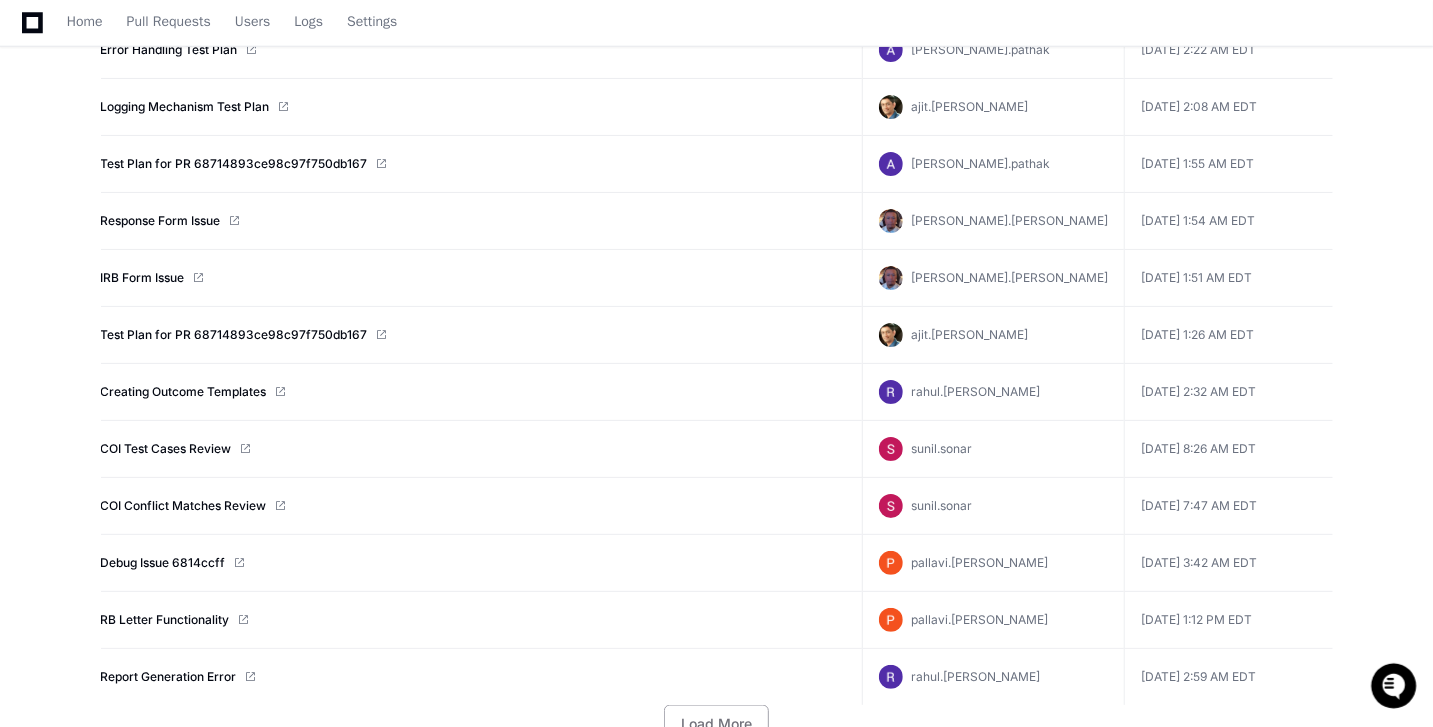 scroll, scrollTop: 1176, scrollLeft: 0, axis: vertical 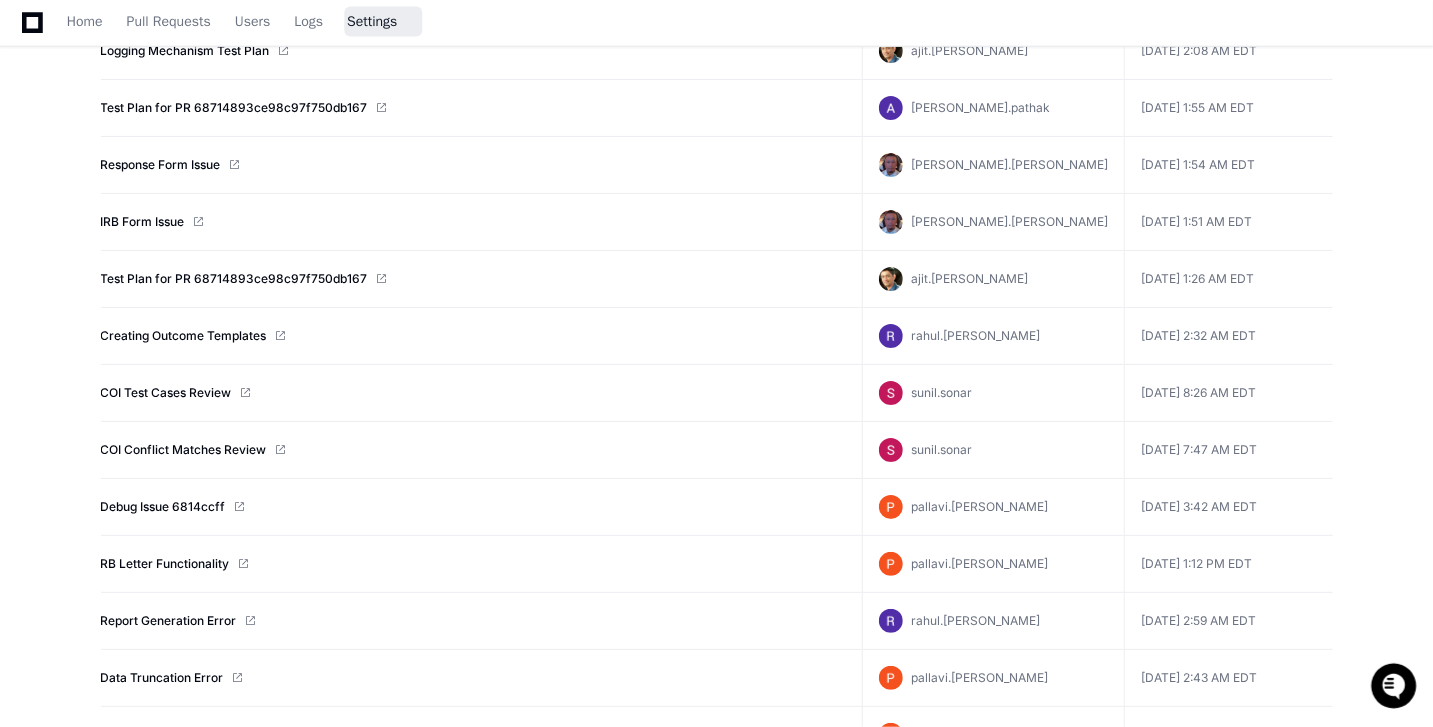 click on "Settings" at bounding box center (372, 22) 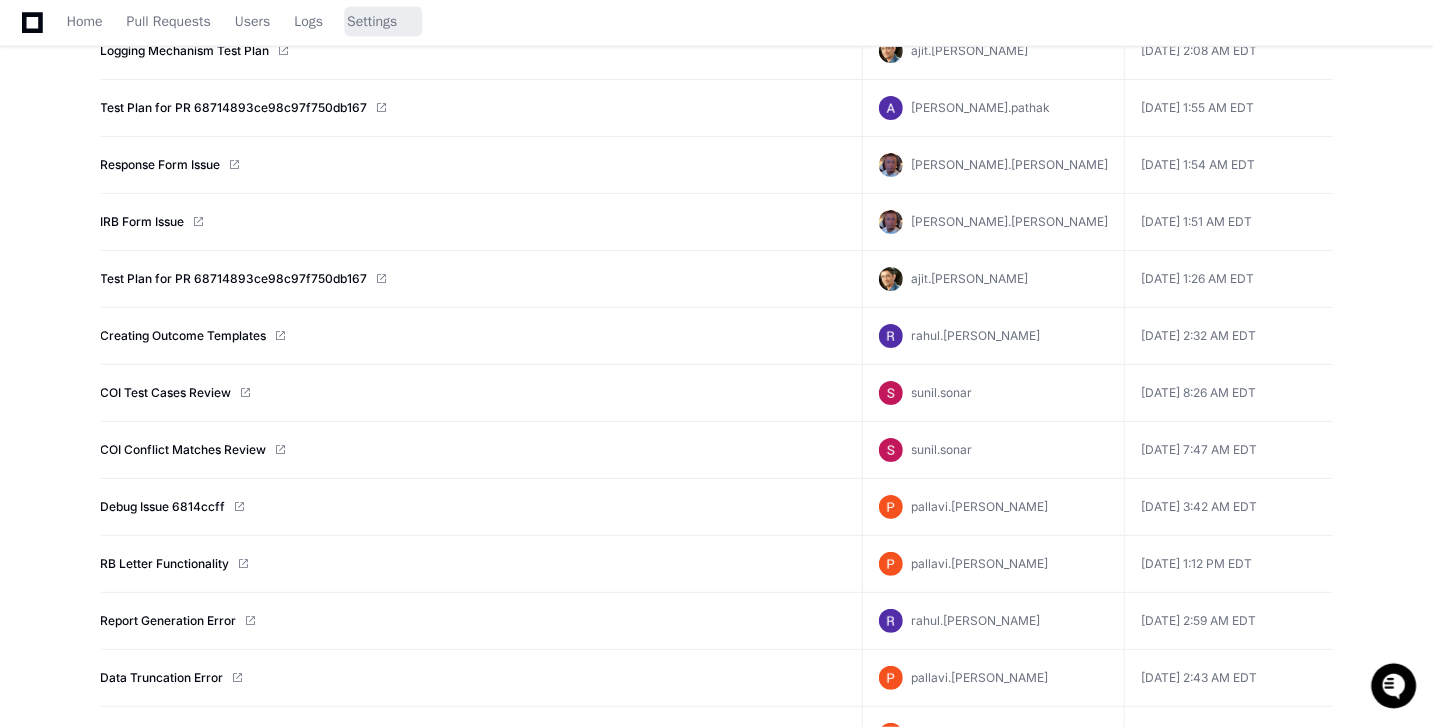 scroll, scrollTop: 0, scrollLeft: 0, axis: both 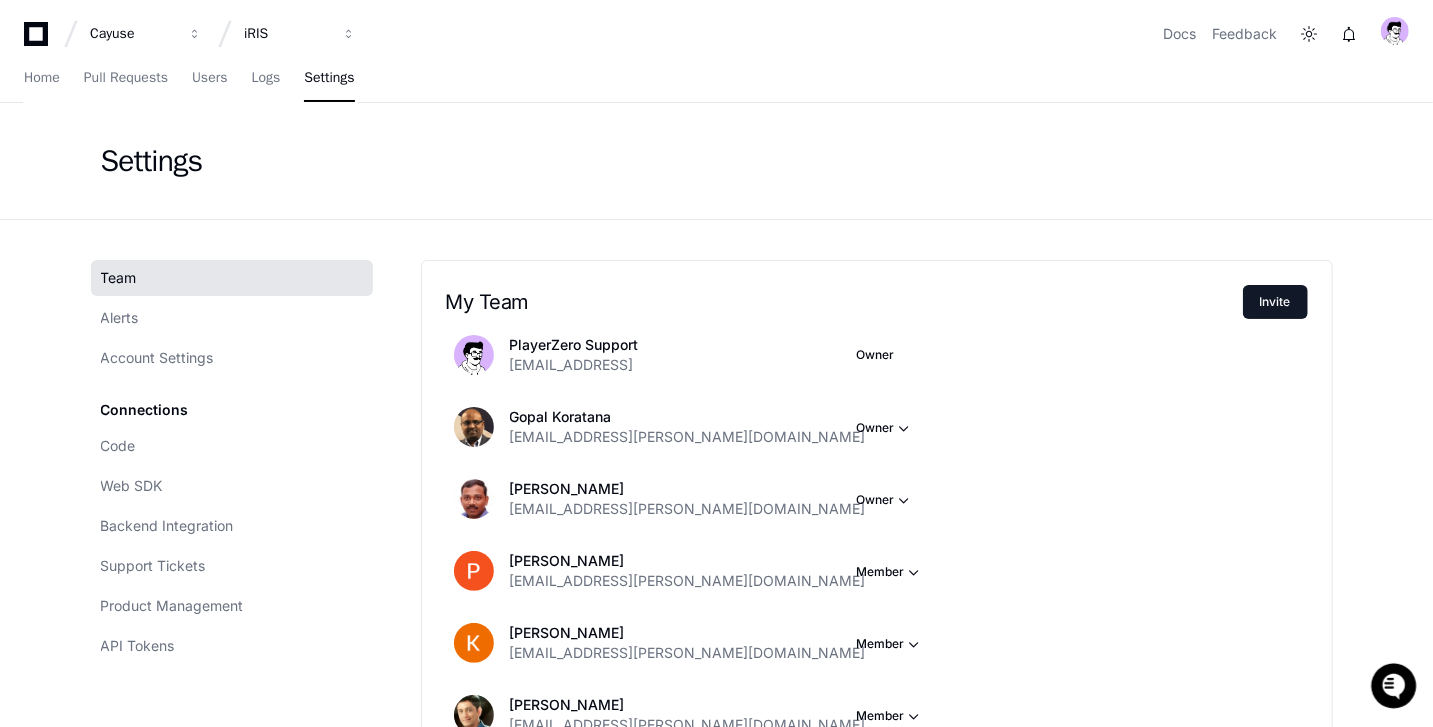 click on "Cayuse iRIS  Docs  Feedback" at bounding box center [716, 26] 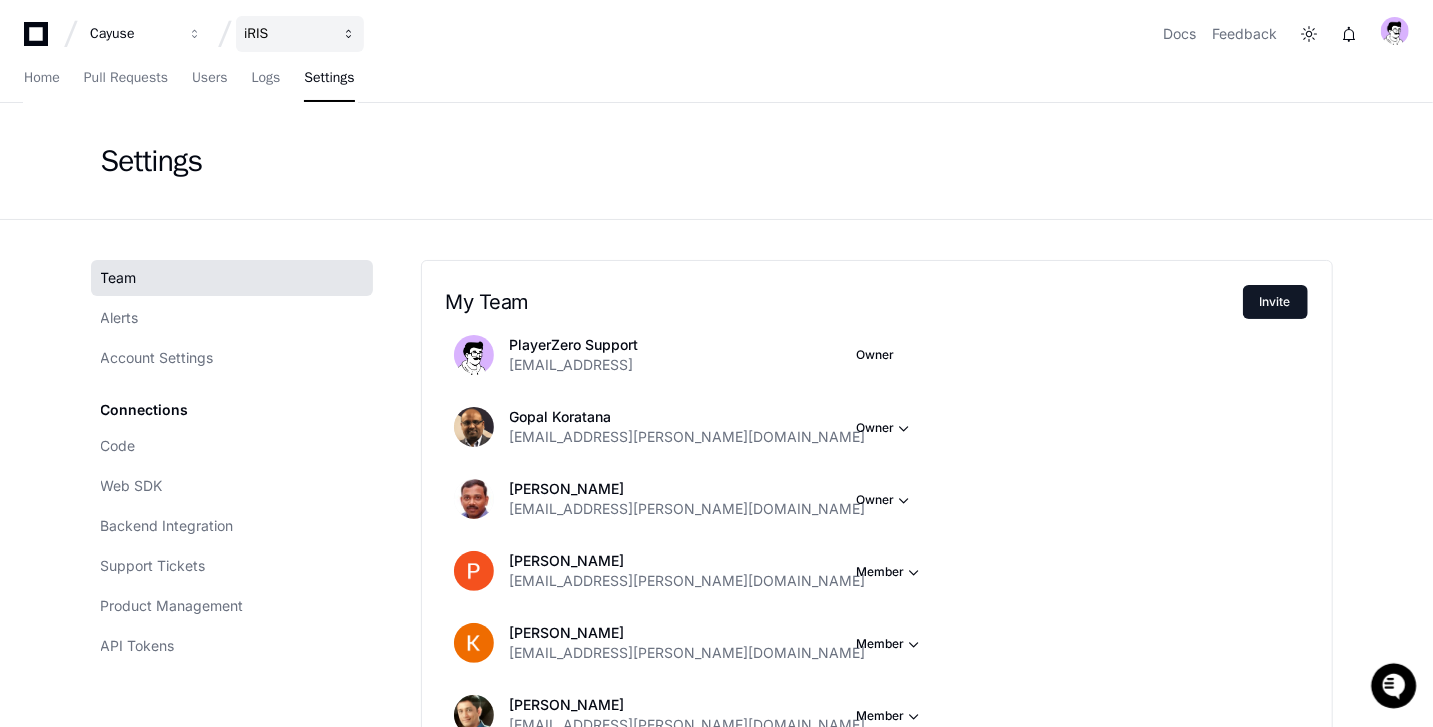 click on "iRIS" at bounding box center [133, 34] 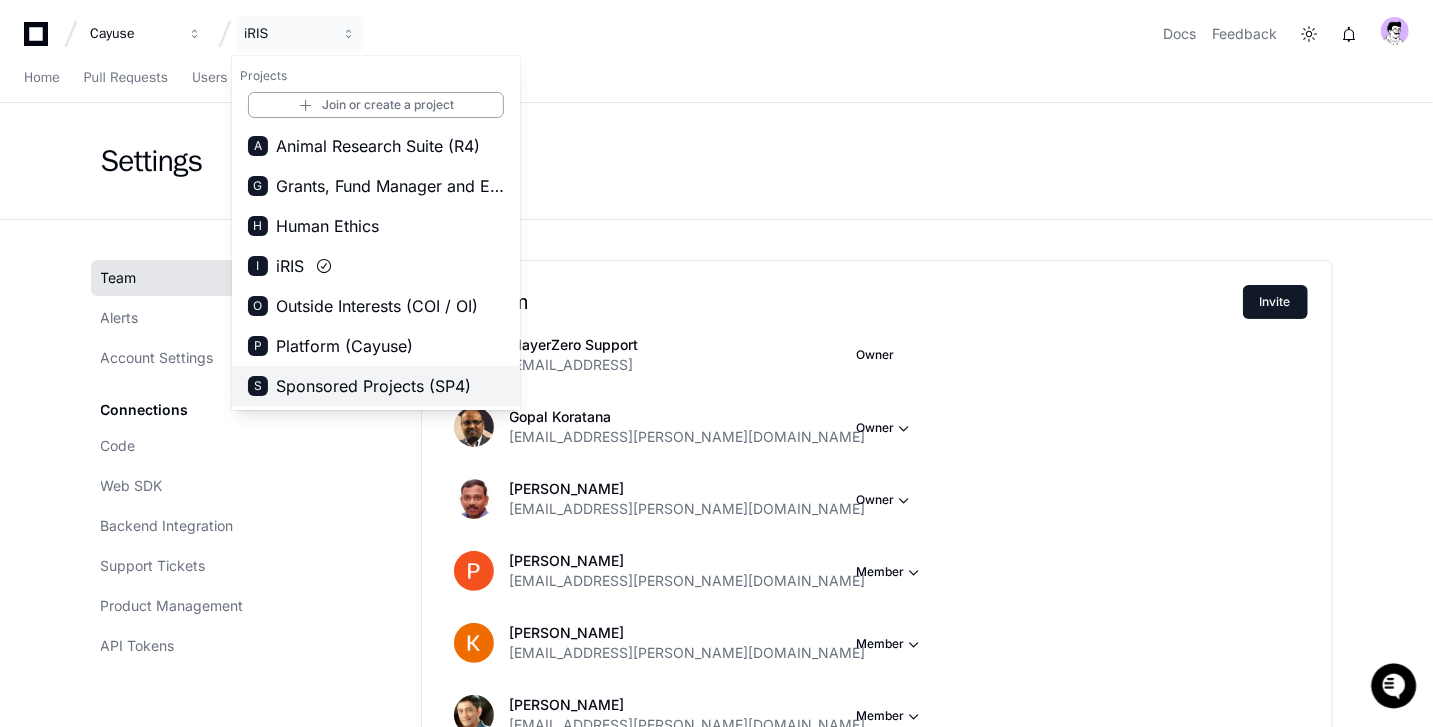 click on "Sponsored Projects (SP4)" at bounding box center [373, 386] 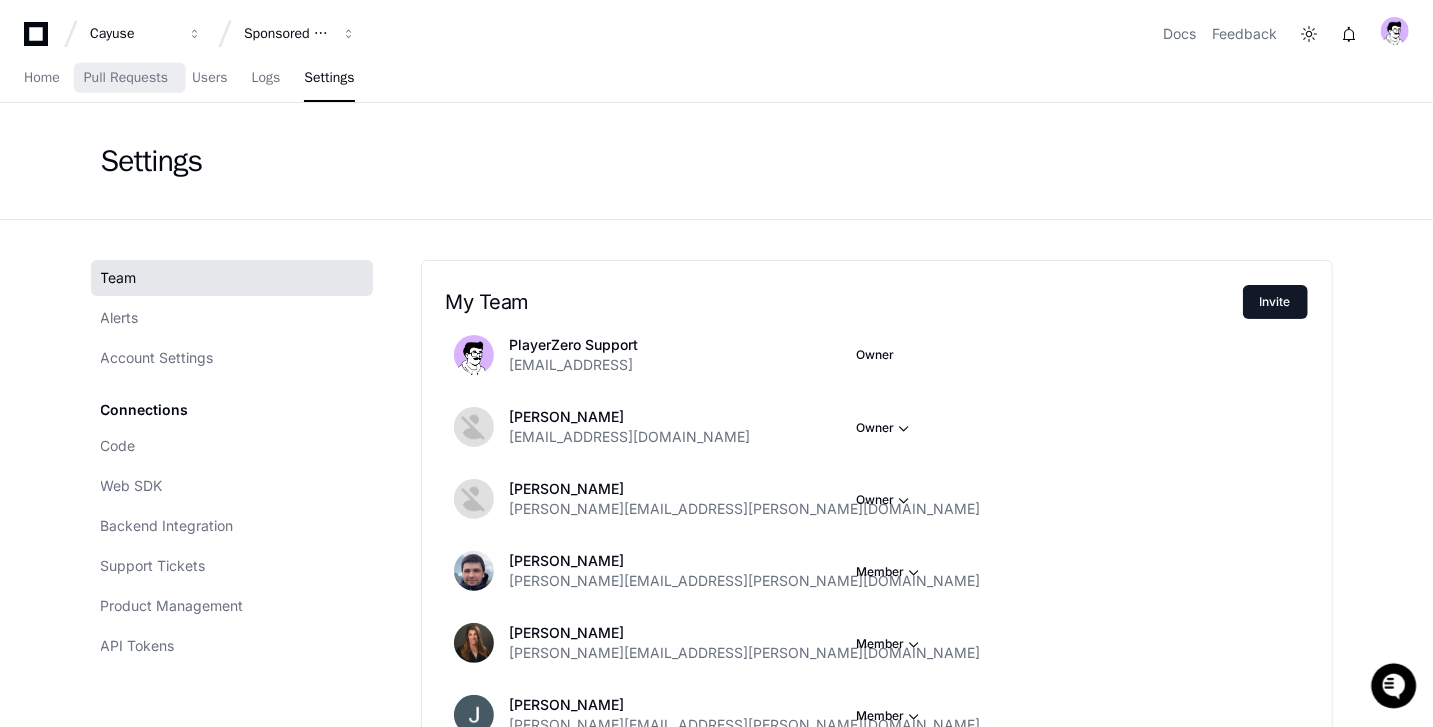 click on "Home Pull Requests Users Logs Settings" at bounding box center [189, 79] 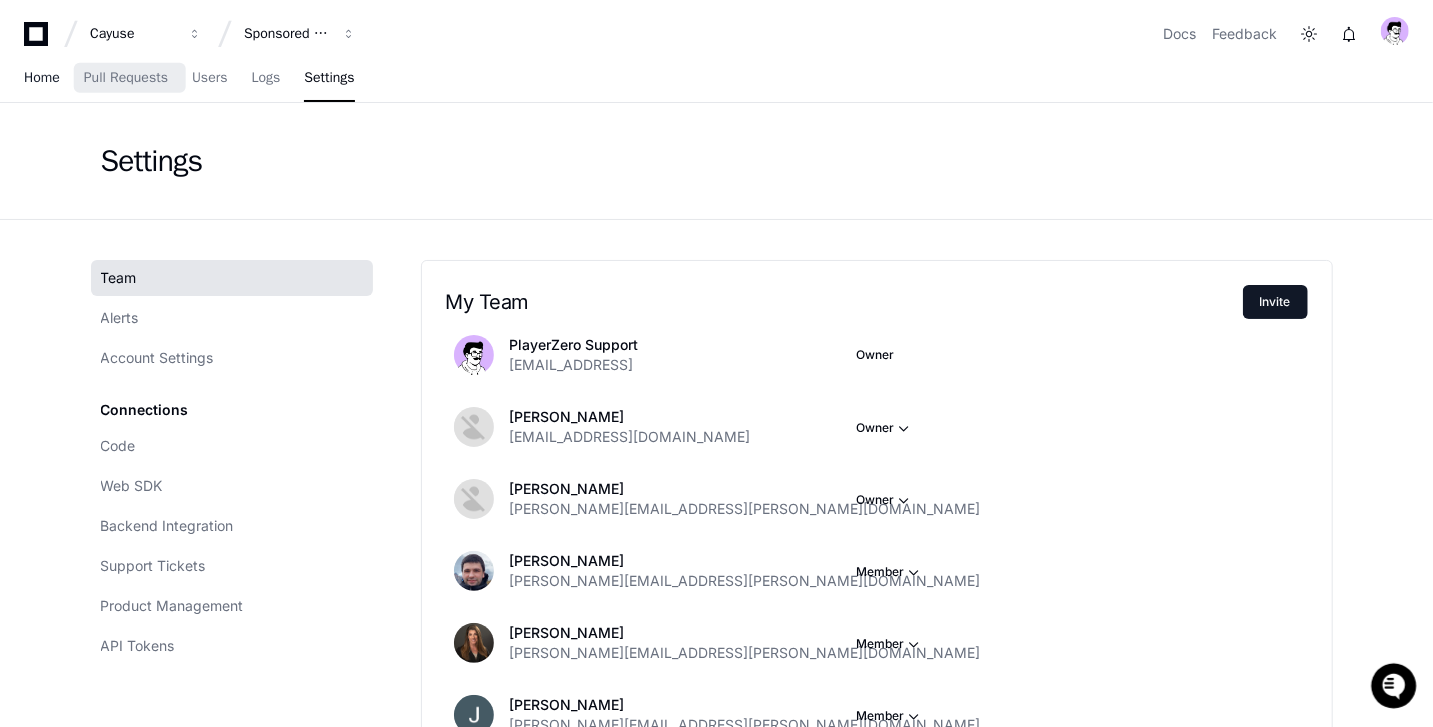 click on "Home" at bounding box center [42, 78] 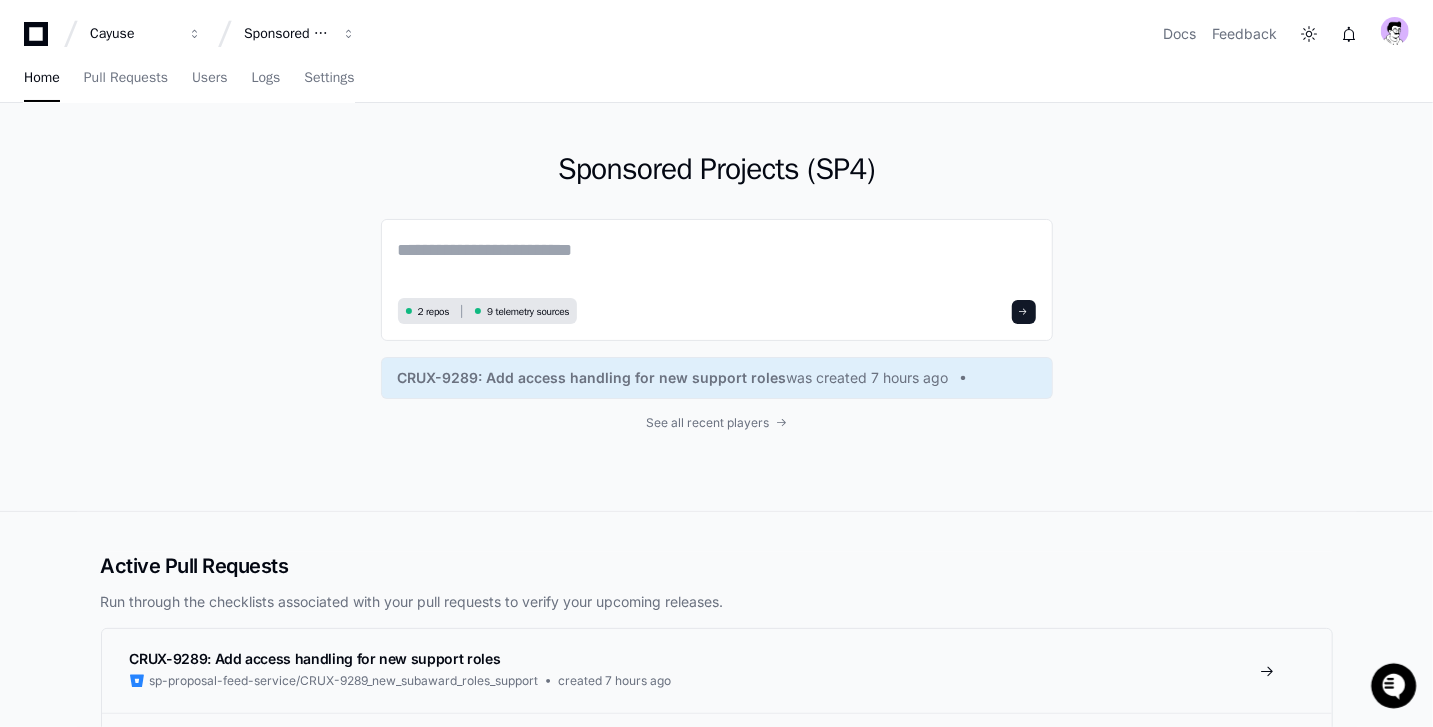 click on "Sponsored Projects (SP4)  2 repos 9 telemetry sources CRUX-9289: Add access handling for new support roles  was created 7 hours ago See all recent players" 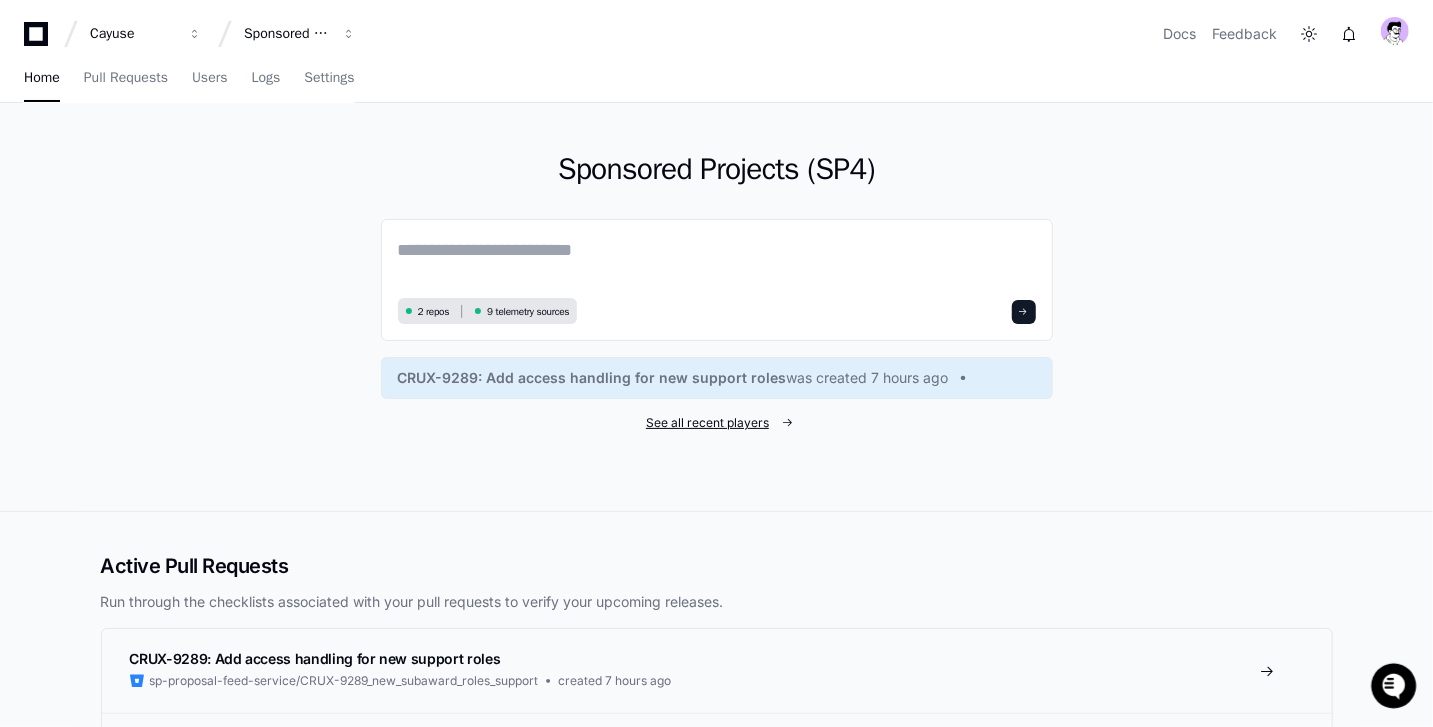 click on "See all recent players" 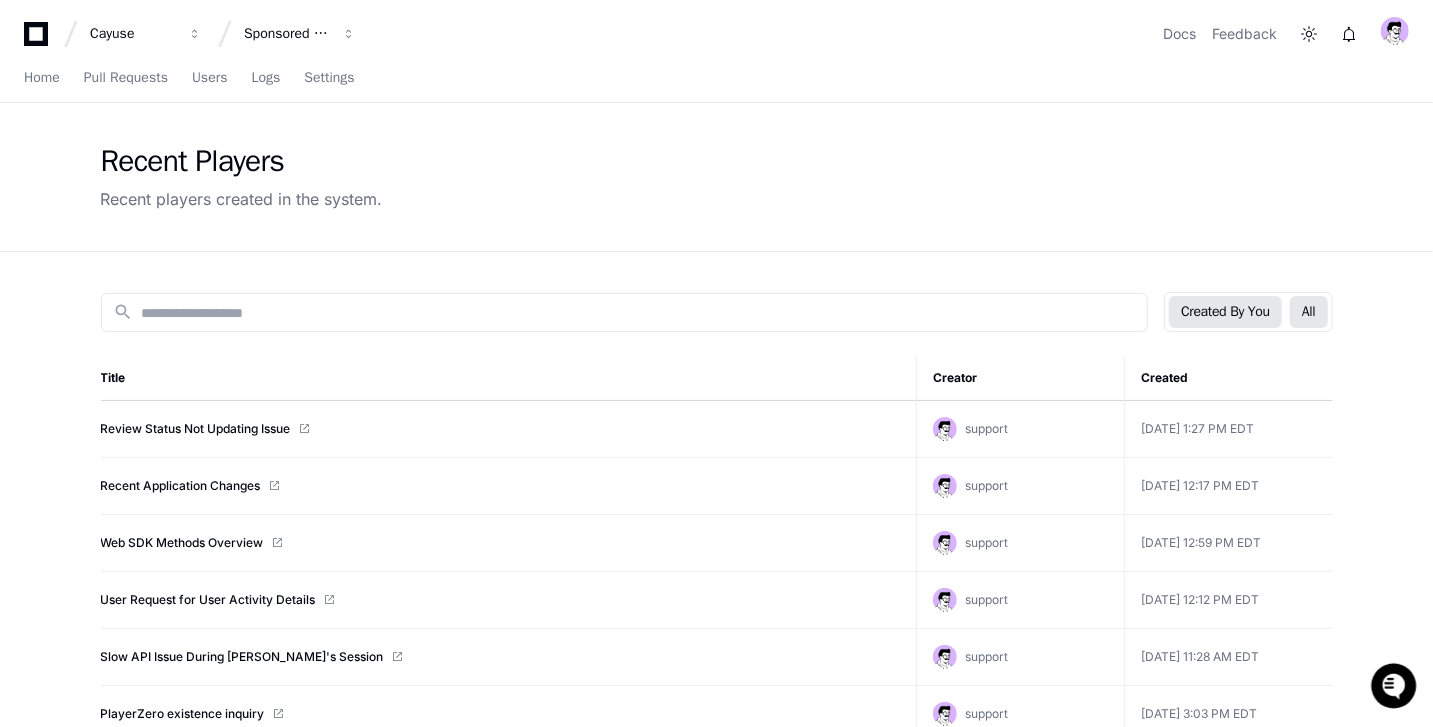 click on "All" 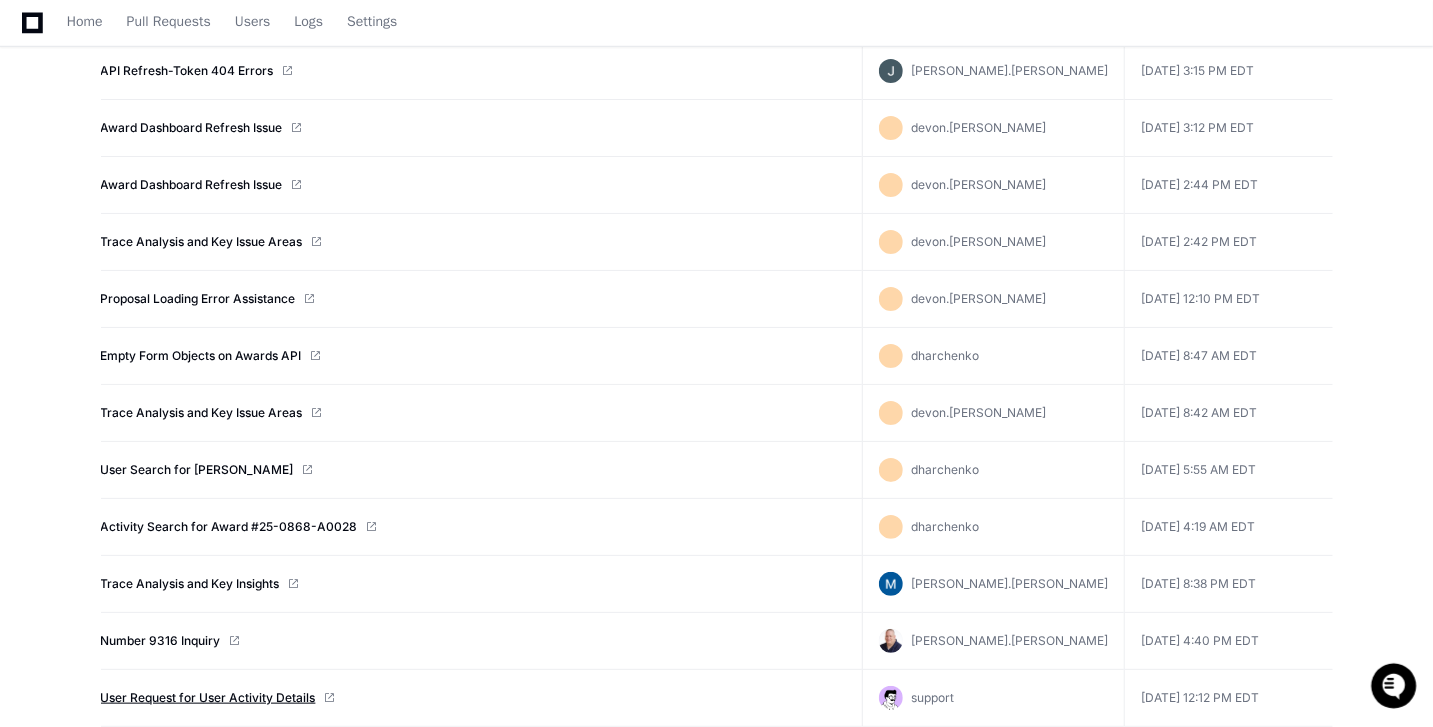 scroll, scrollTop: 942, scrollLeft: 0, axis: vertical 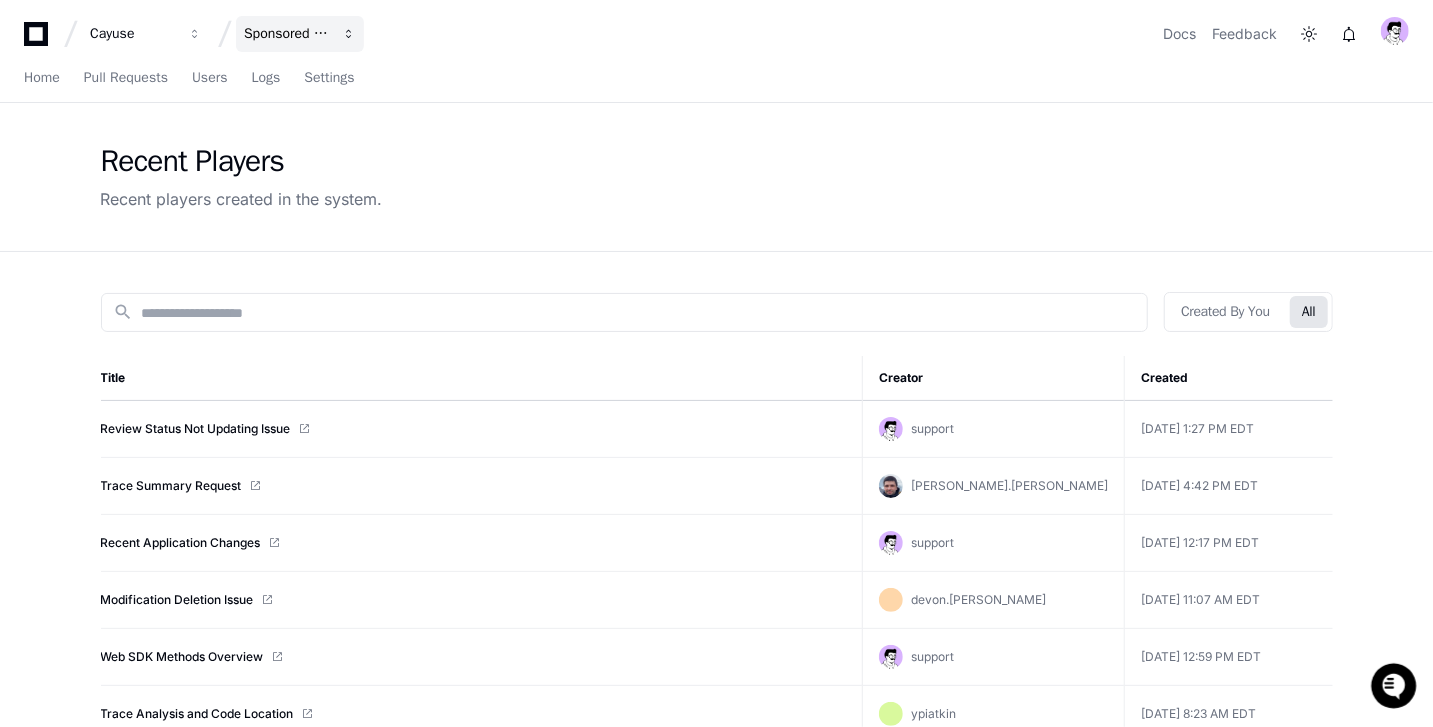 click on "Sponsored Projects (SP4)" at bounding box center (133, 34) 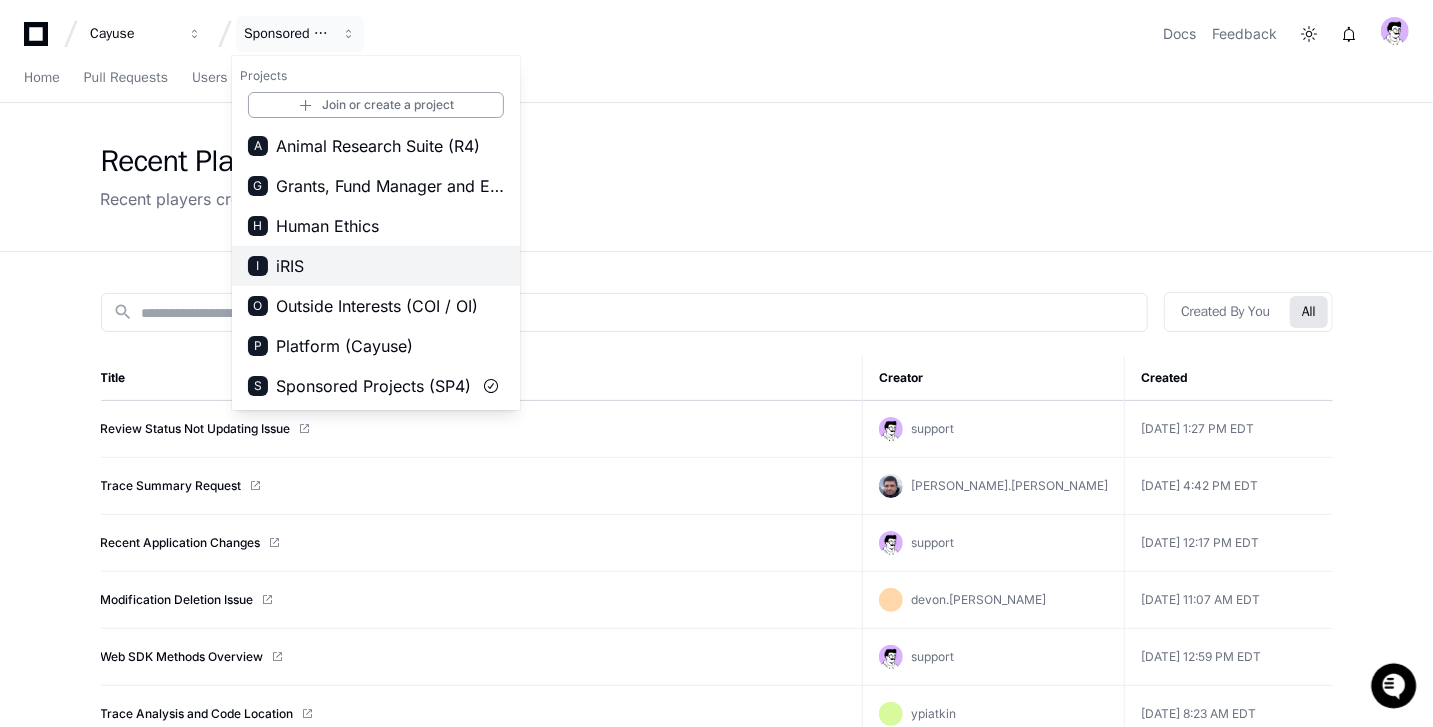 click on "I  iRIS" at bounding box center [376, 266] 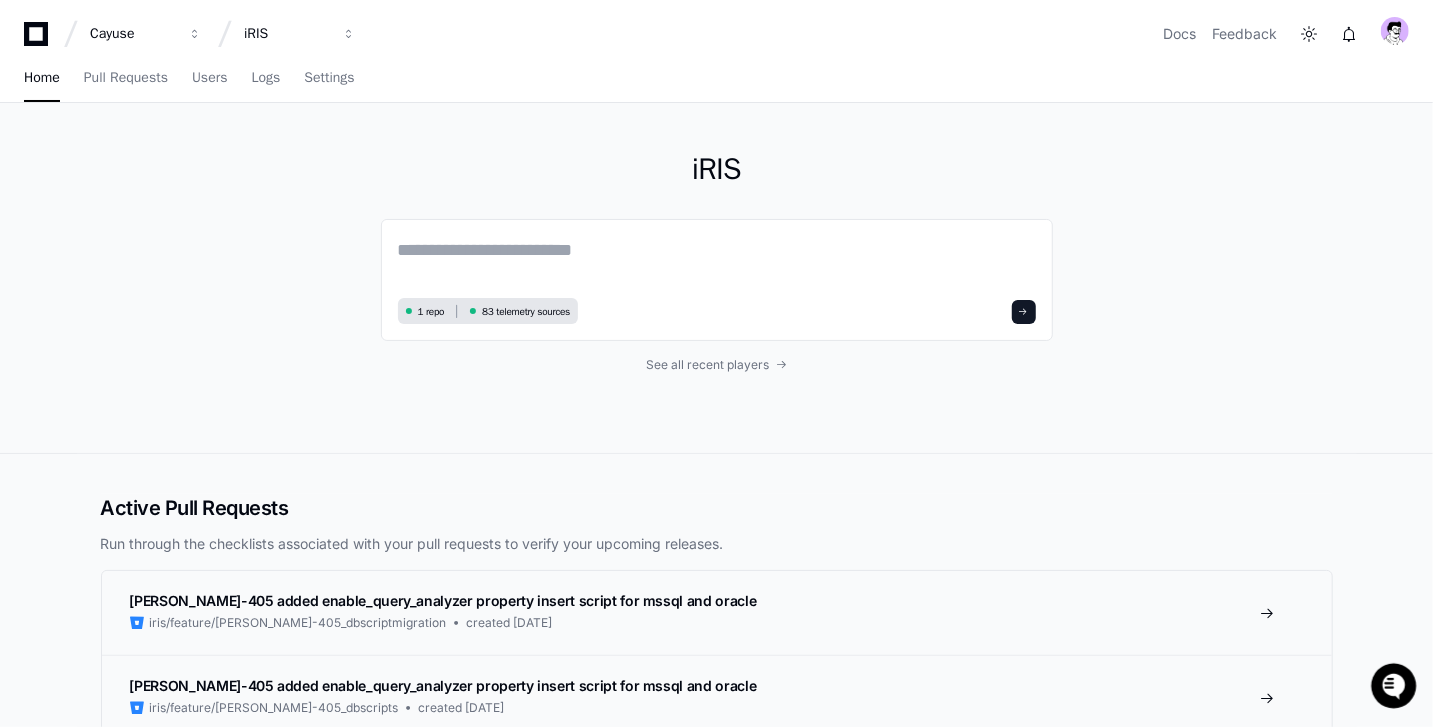 click on "iRIS  1 repo 83 telemetry sources See all recent players" 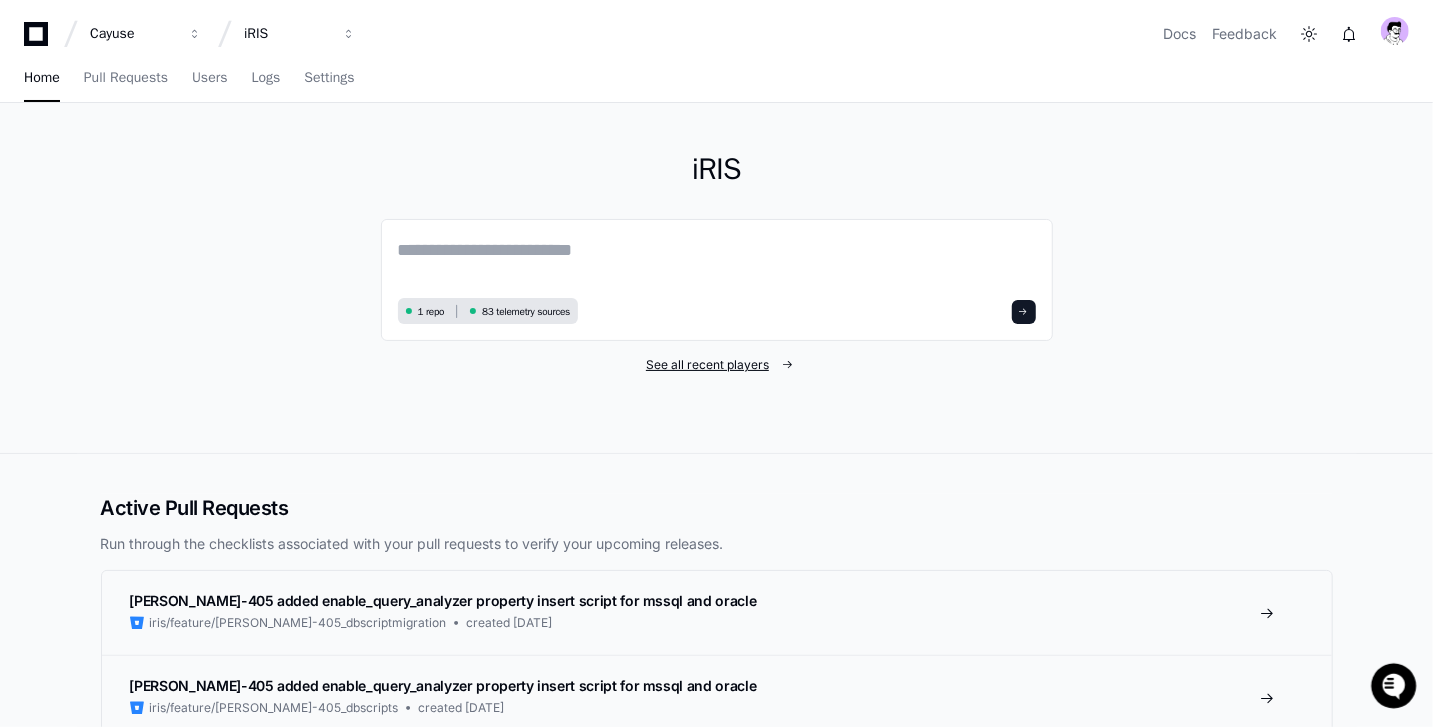 click on "See all recent players" 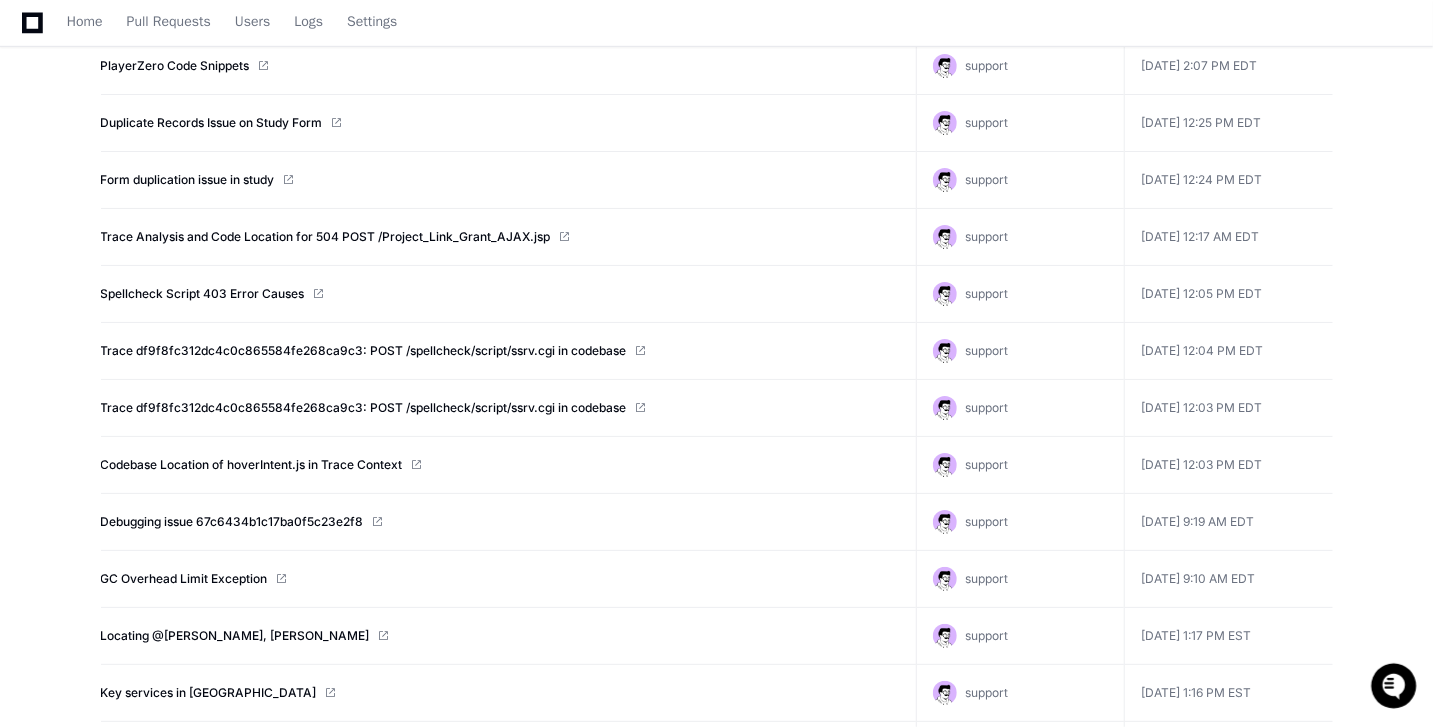 scroll, scrollTop: 738, scrollLeft: 0, axis: vertical 